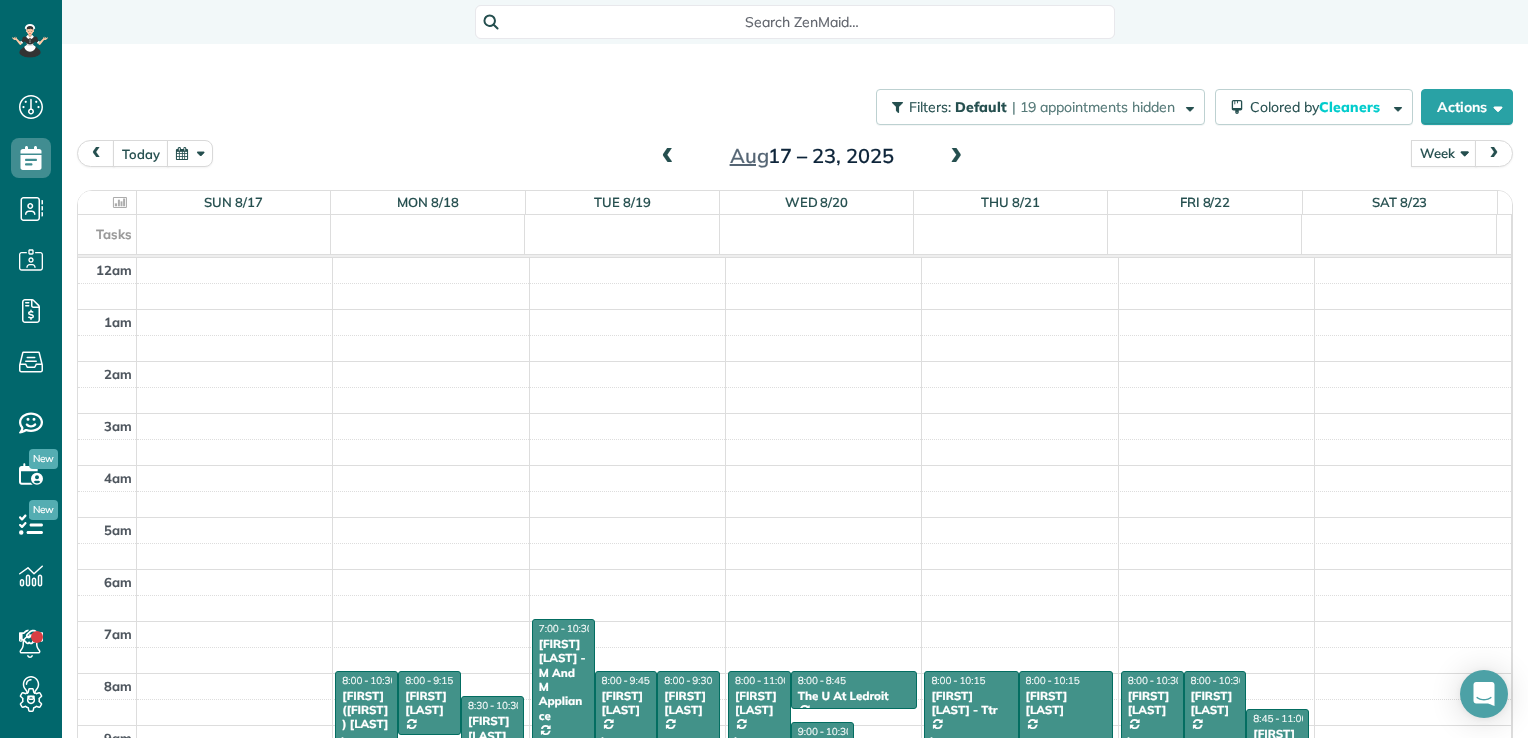 scroll, scrollTop: 0, scrollLeft: 0, axis: both 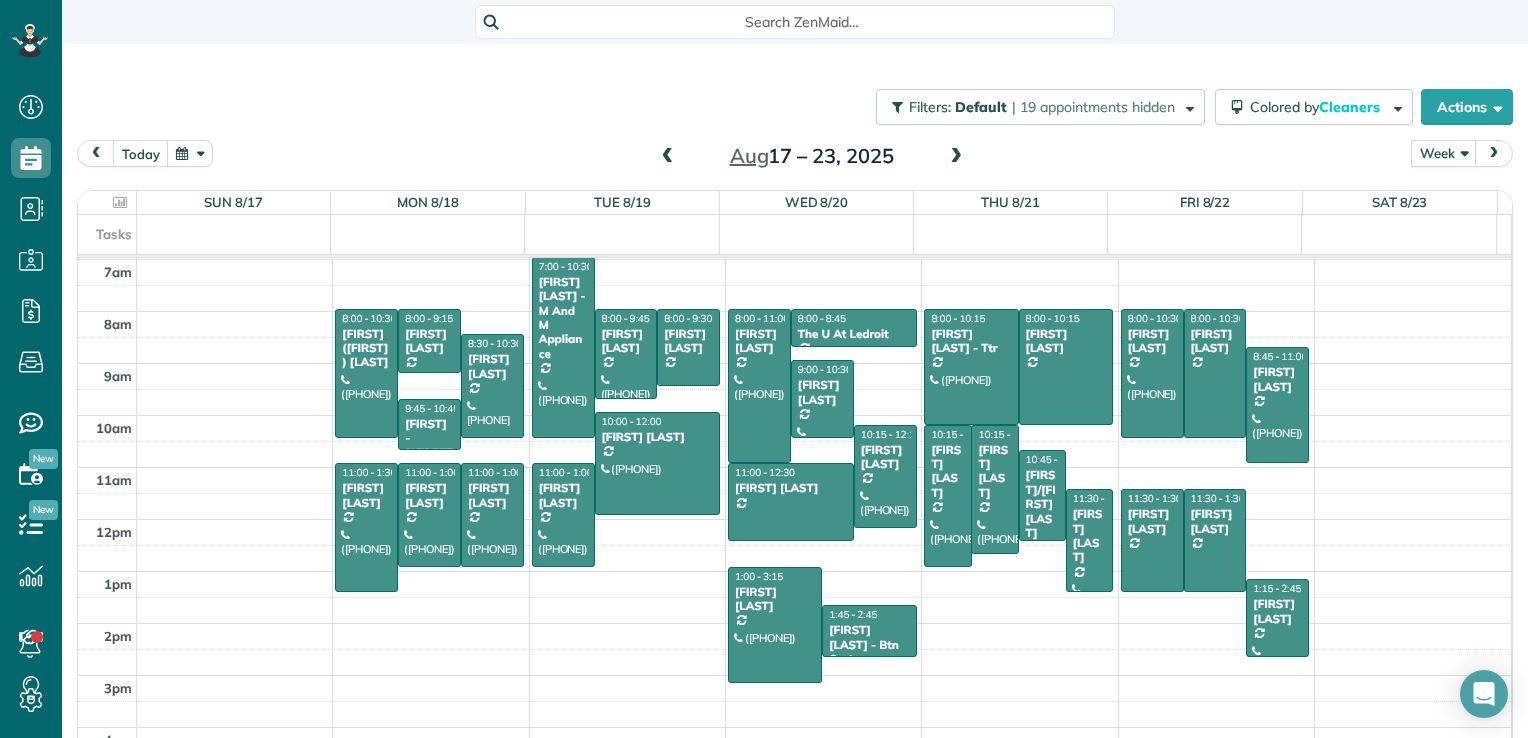 click at bounding box center (668, 157) 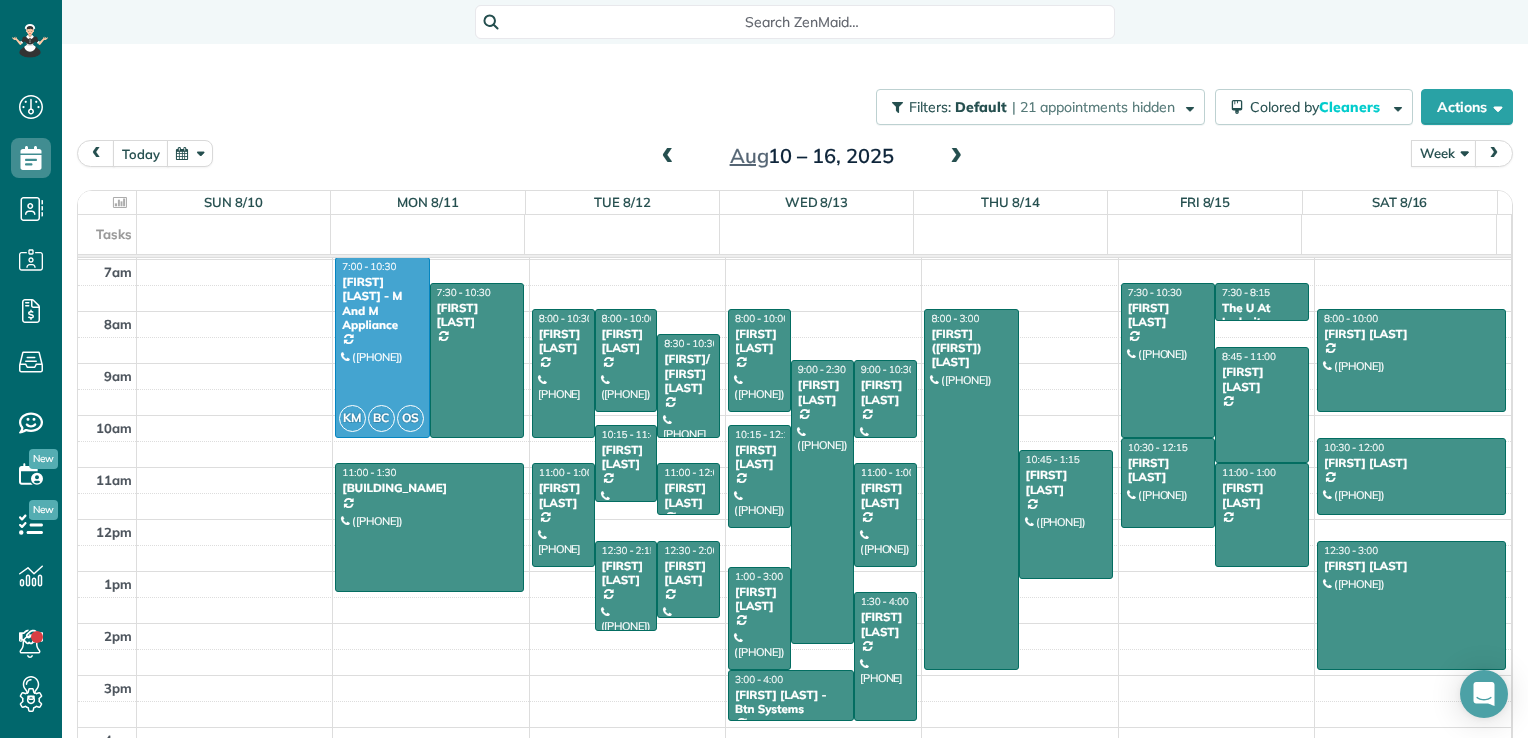 click at bounding box center [668, 157] 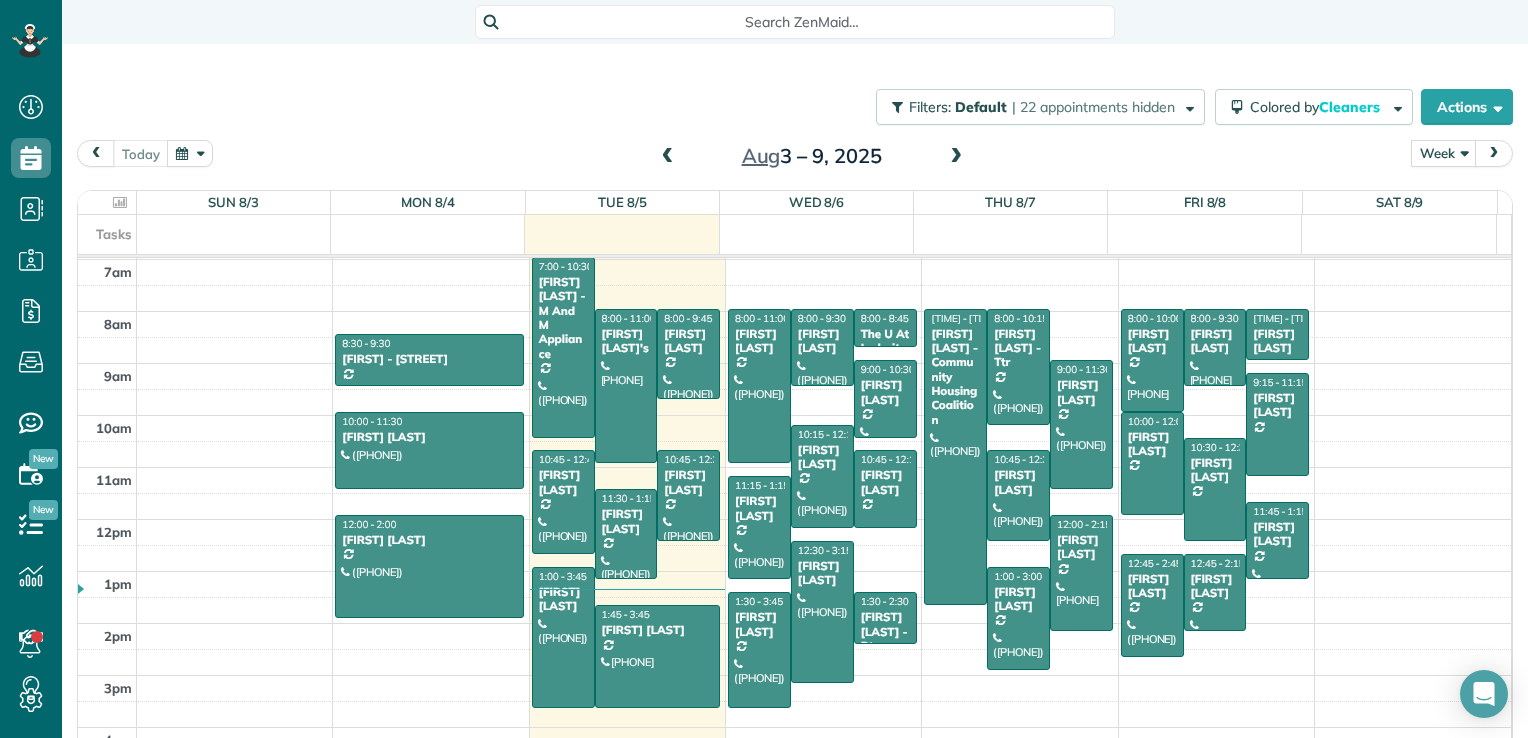 click at bounding box center [956, 157] 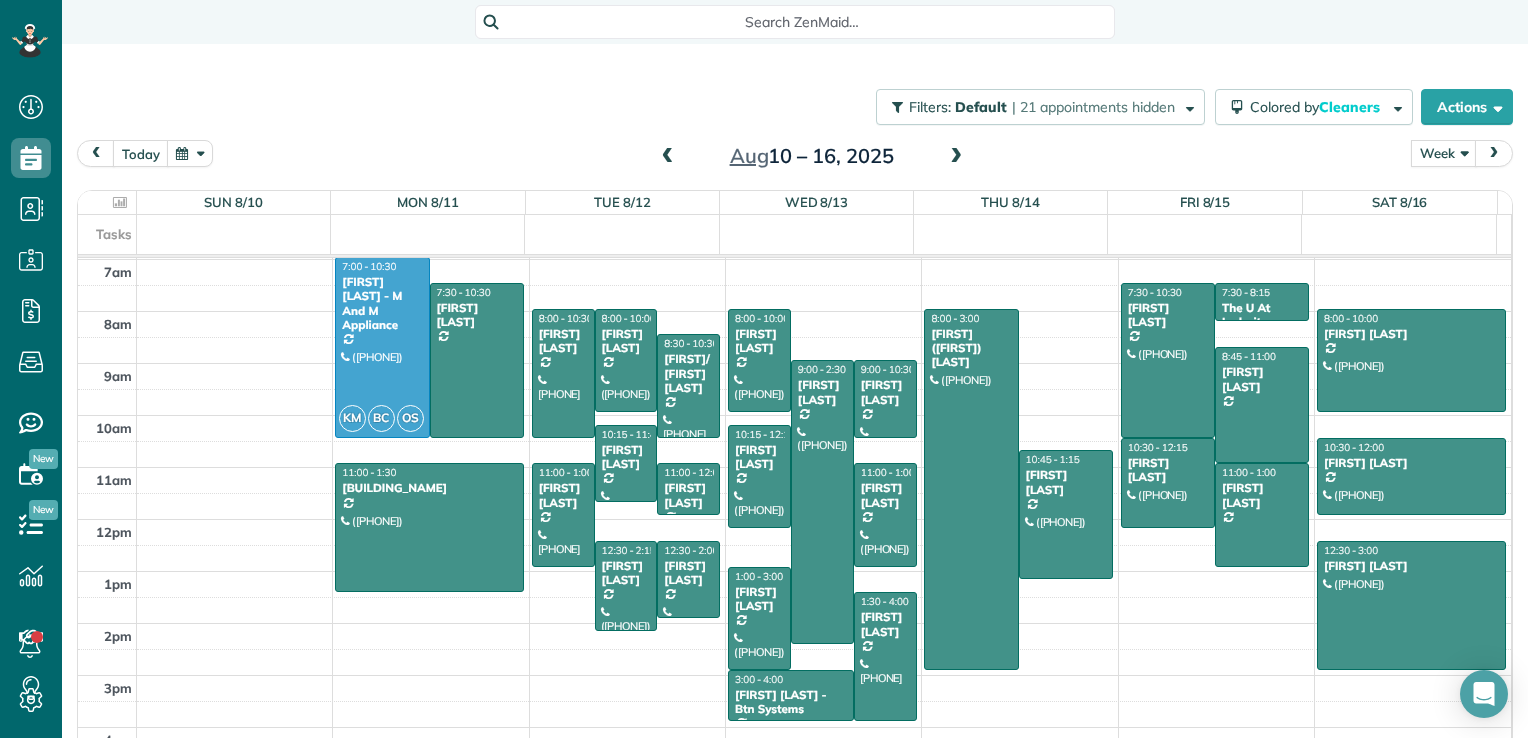 click at bounding box center (668, 157) 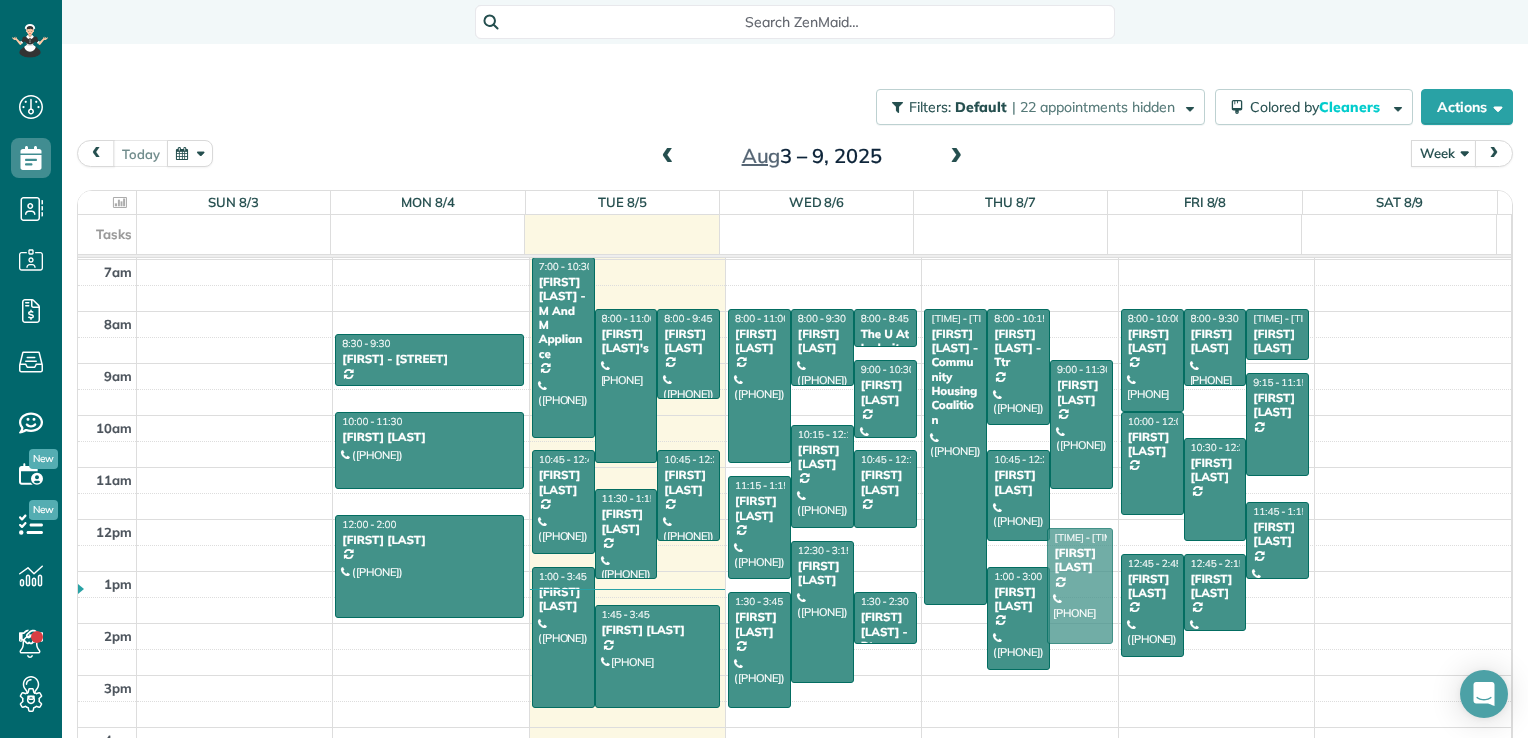 drag, startPoint x: 1066, startPoint y: 566, endPoint x: 1070, endPoint y: 580, distance: 14.56022 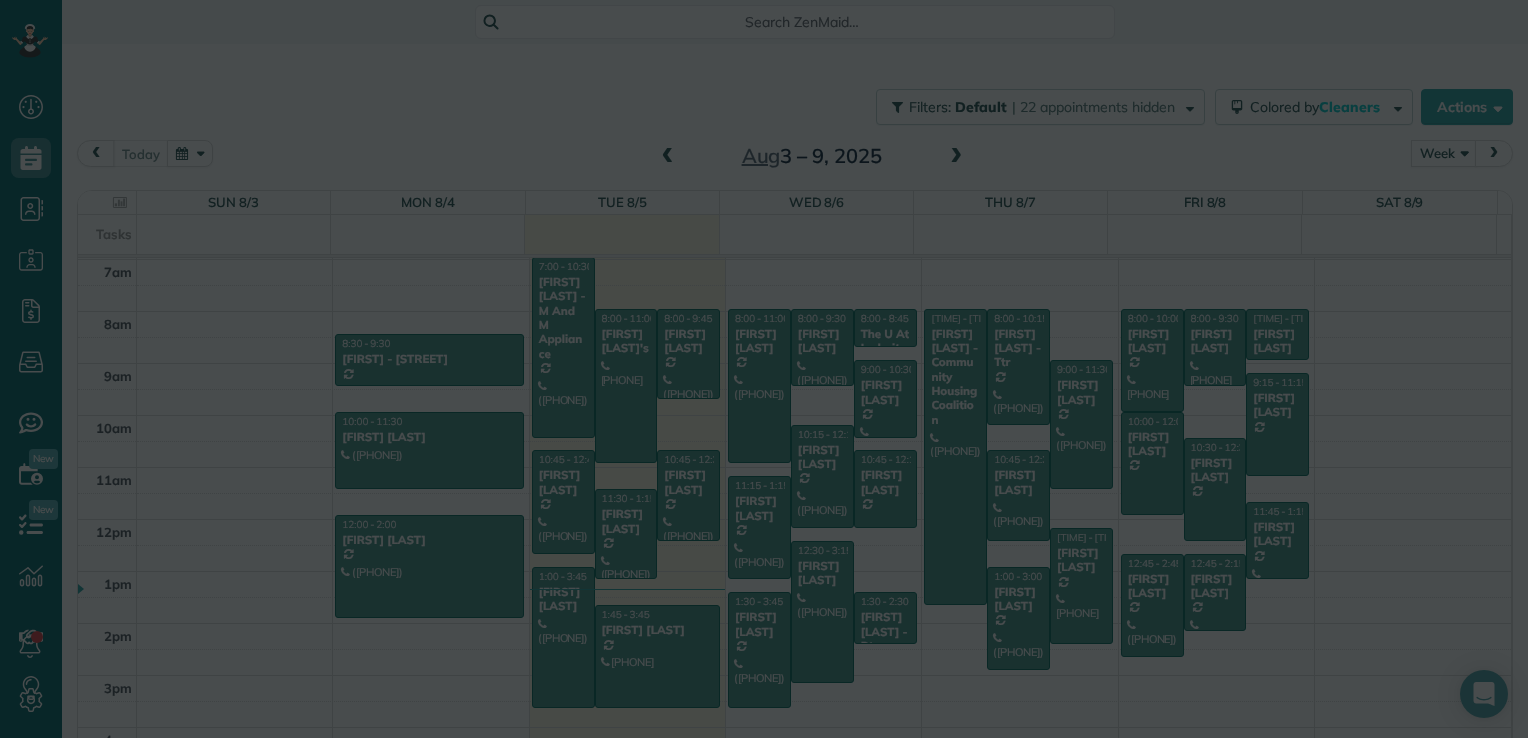 scroll, scrollTop: 361, scrollLeft: 0, axis: vertical 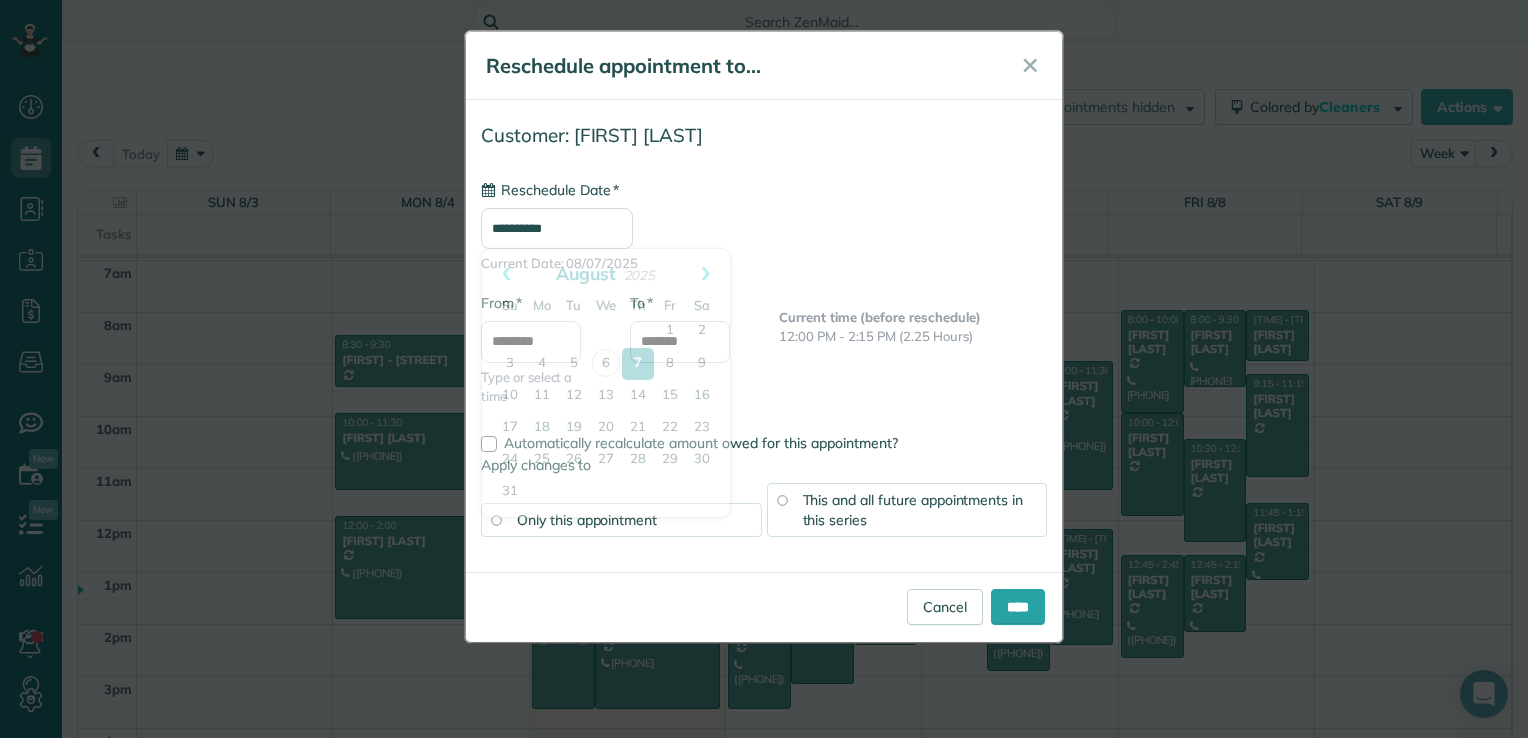 click on "**********" at bounding box center [557, 228] 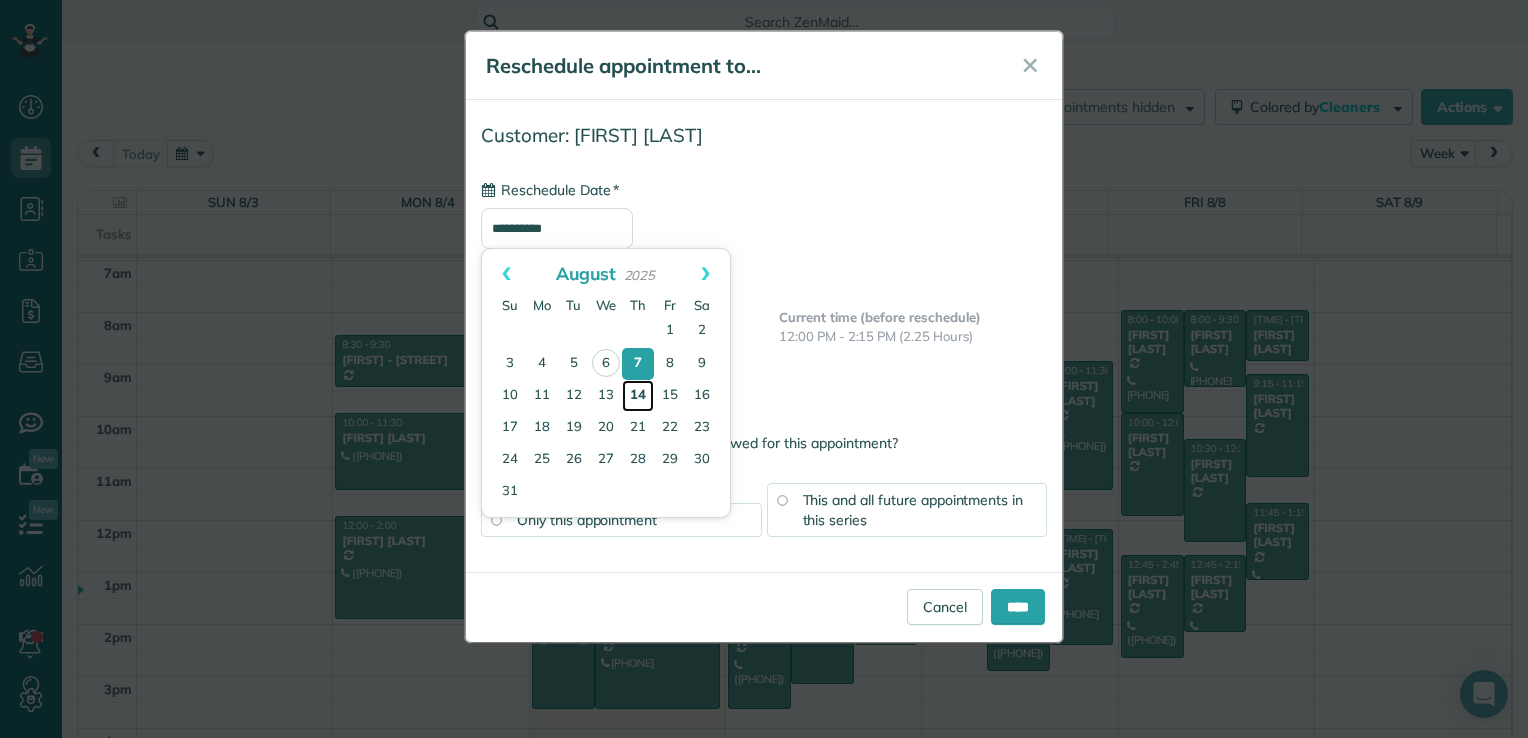 click on "14" at bounding box center (638, 396) 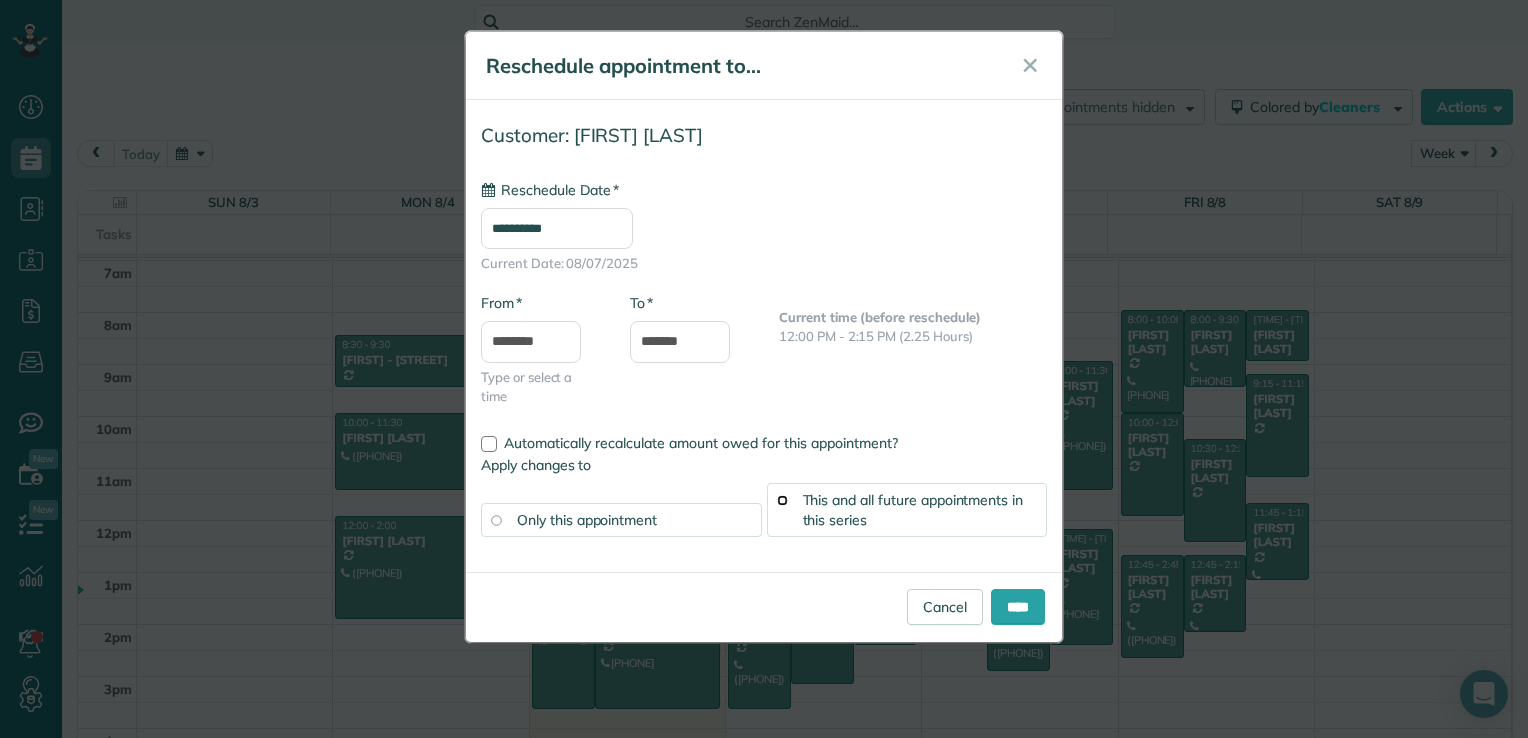 click on "This and all future appointments in this series" at bounding box center [907, 510] 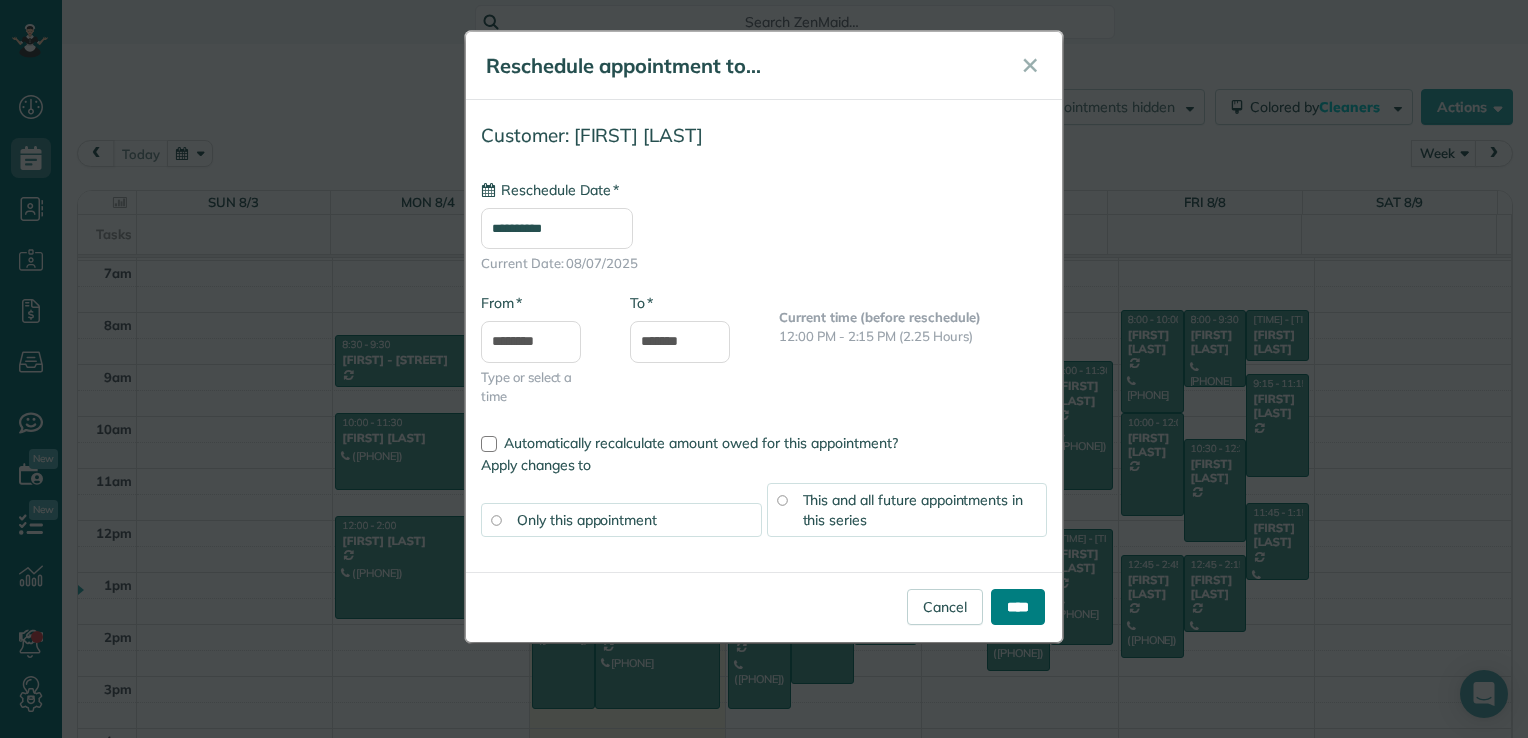 click on "****" at bounding box center [1018, 607] 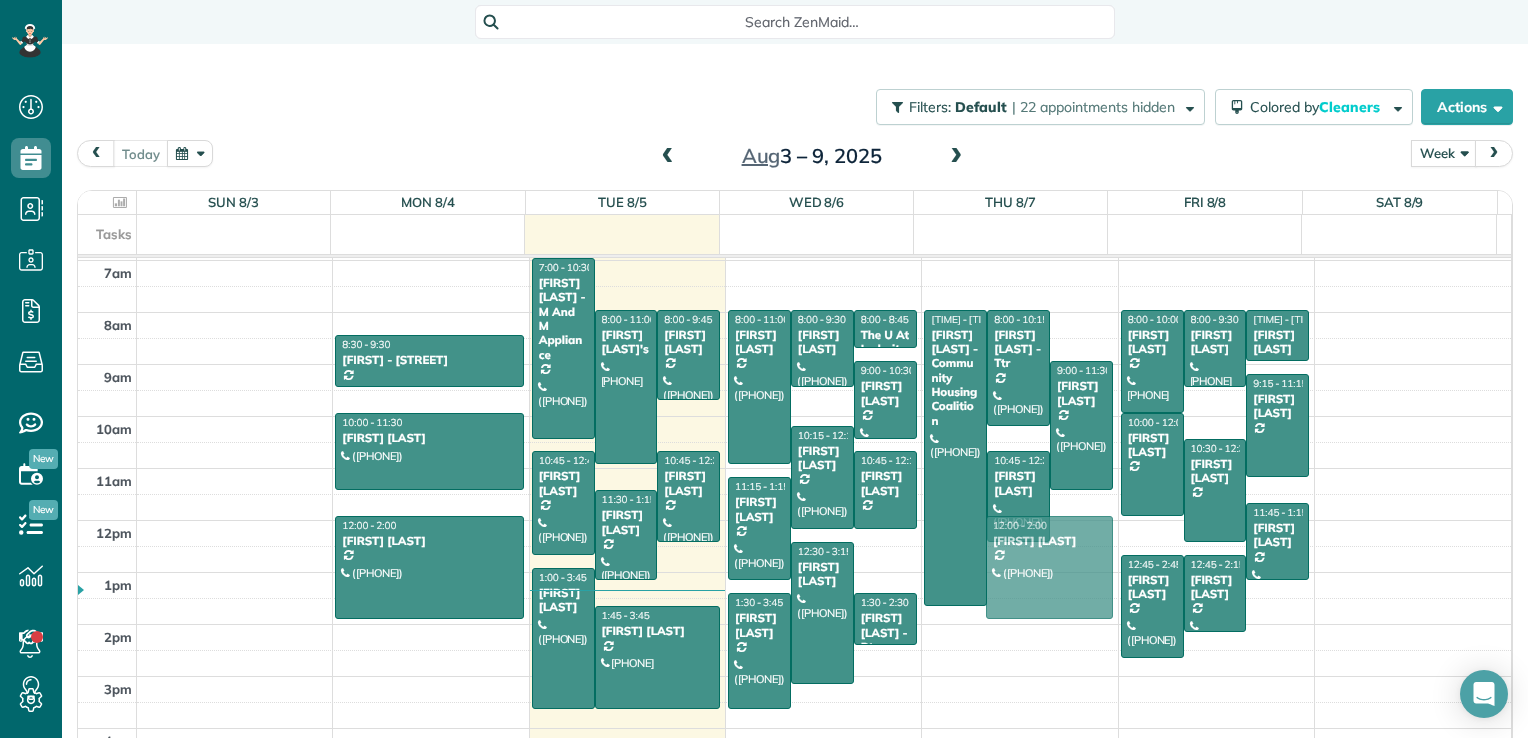 drag, startPoint x: 1017, startPoint y: 611, endPoint x: 1020, endPoint y: 565, distance: 46.09772 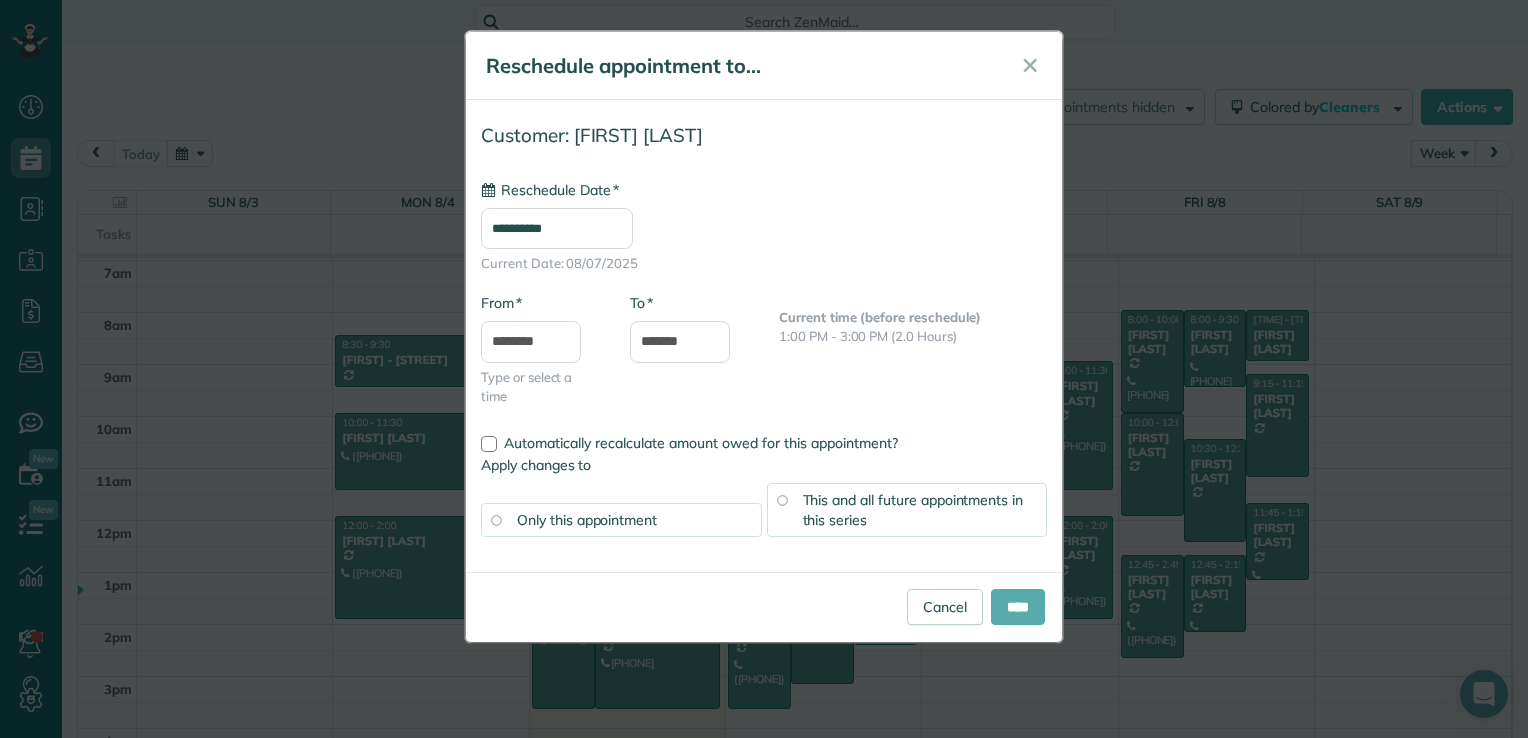 type on "**********" 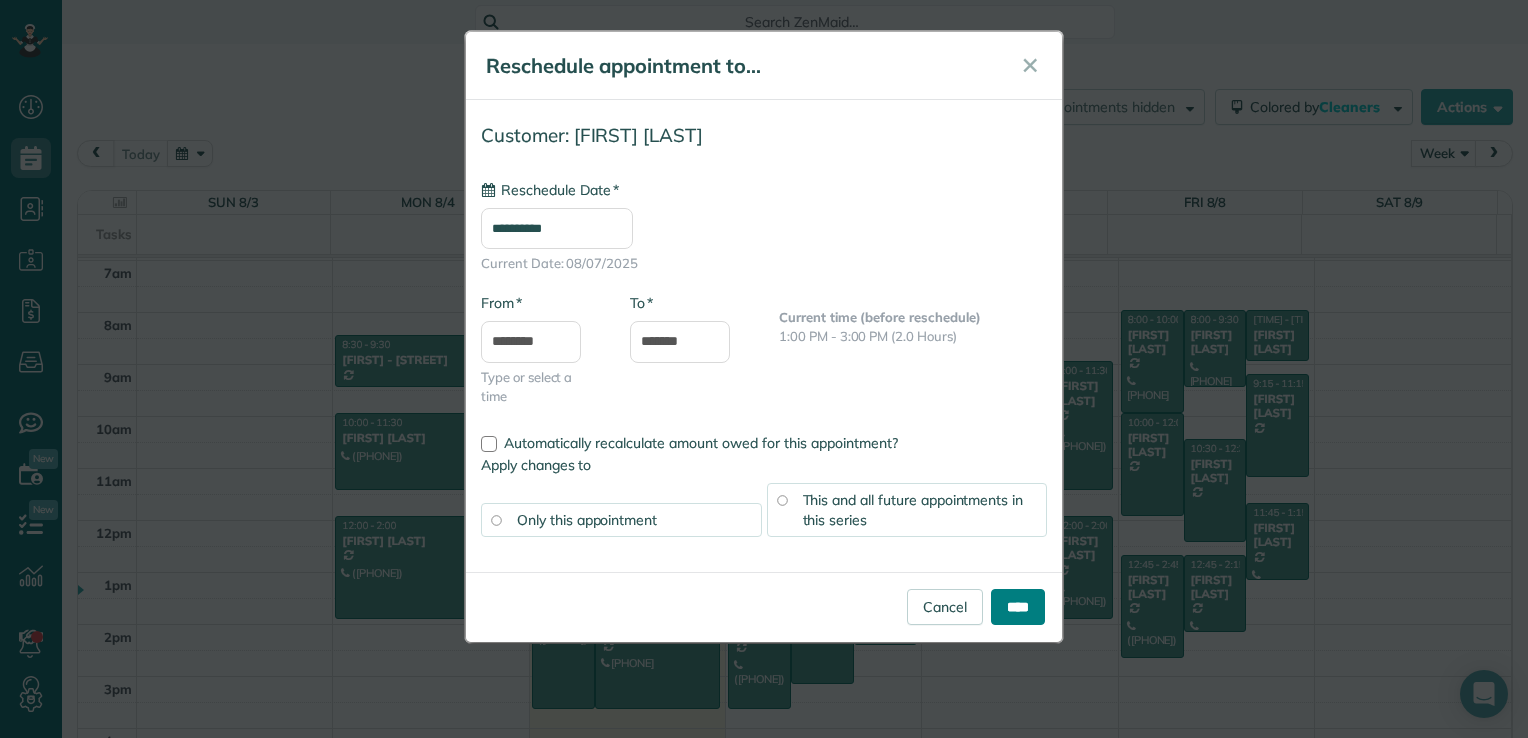 click on "****" at bounding box center [1018, 607] 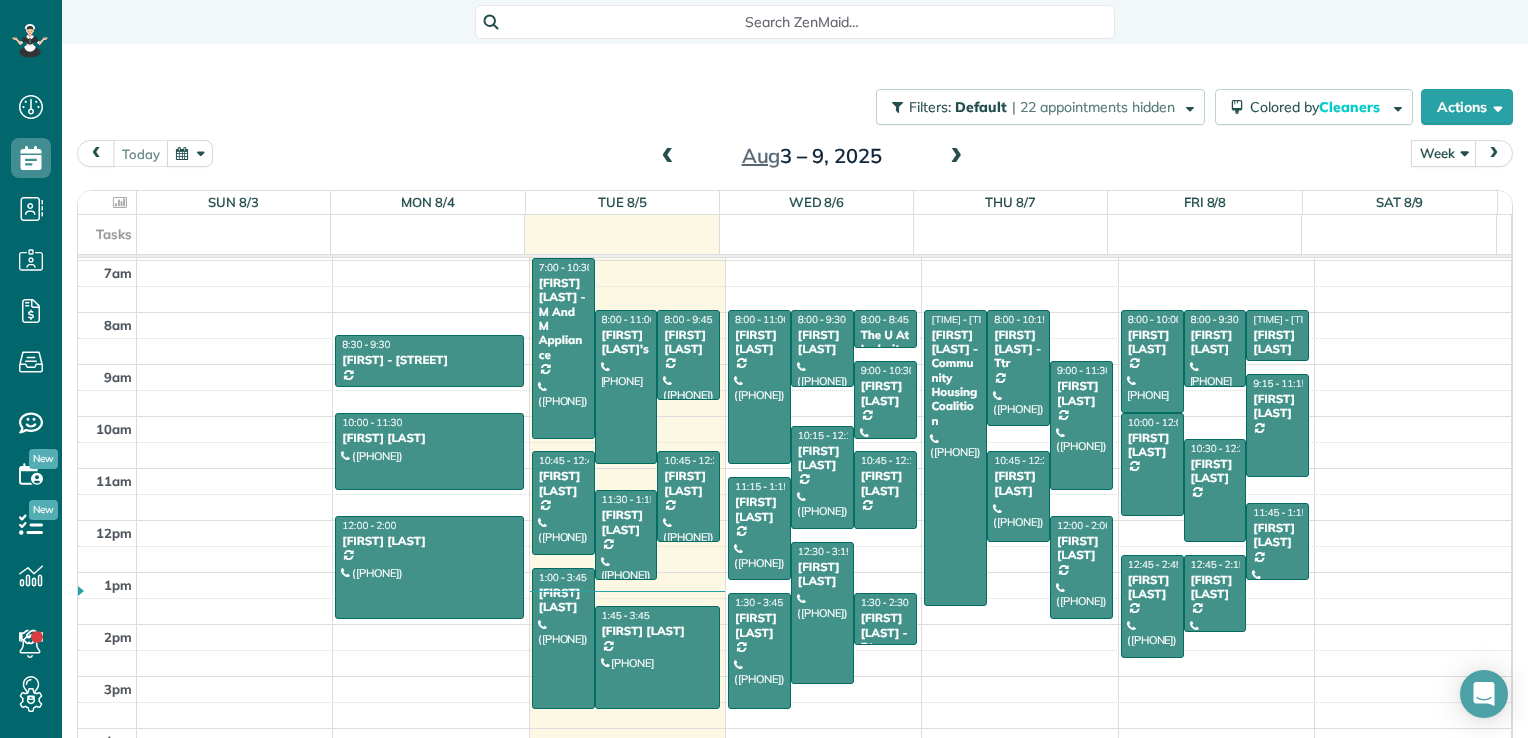 click at bounding box center [956, 157] 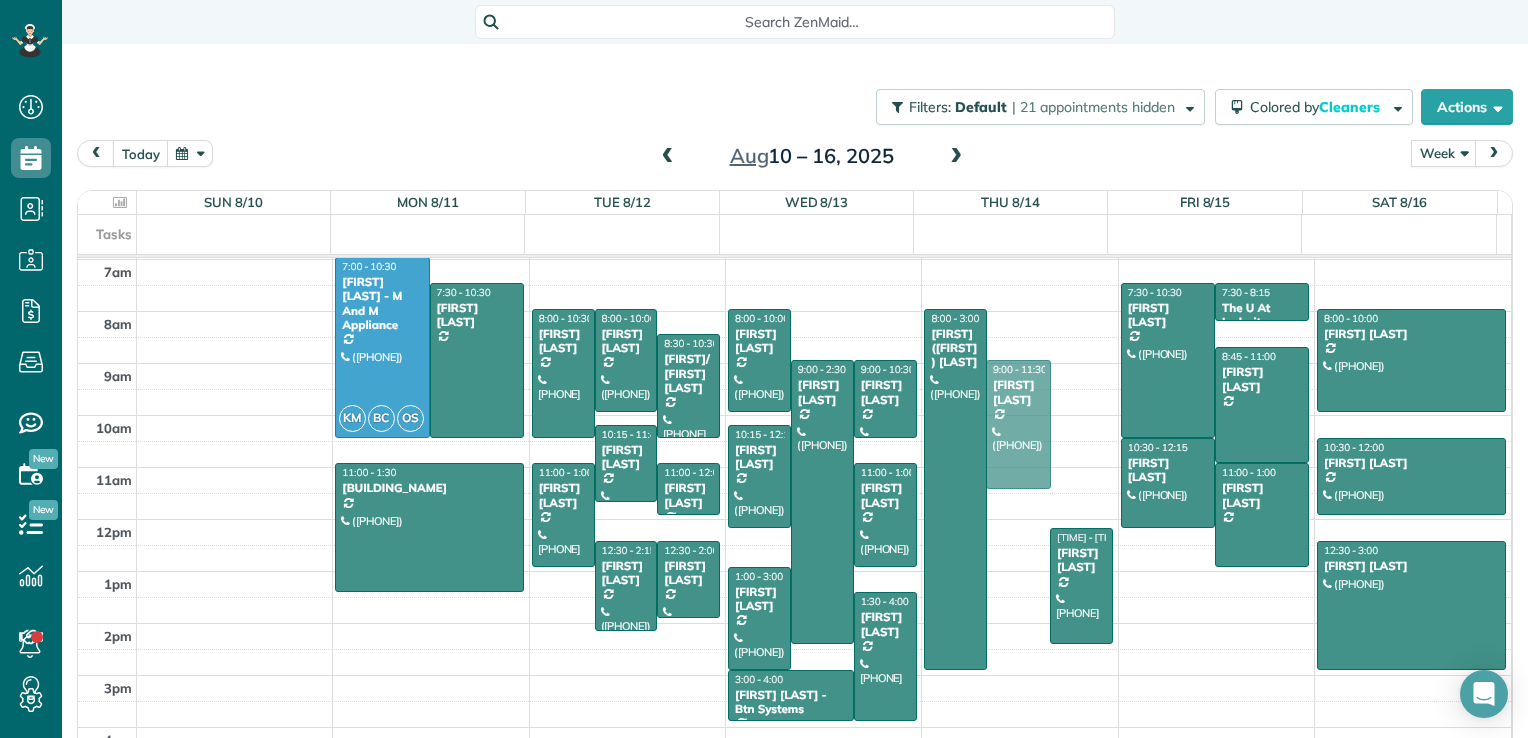 drag, startPoint x: 1004, startPoint y: 522, endPoint x: 1005, endPoint y: 444, distance: 78.00641 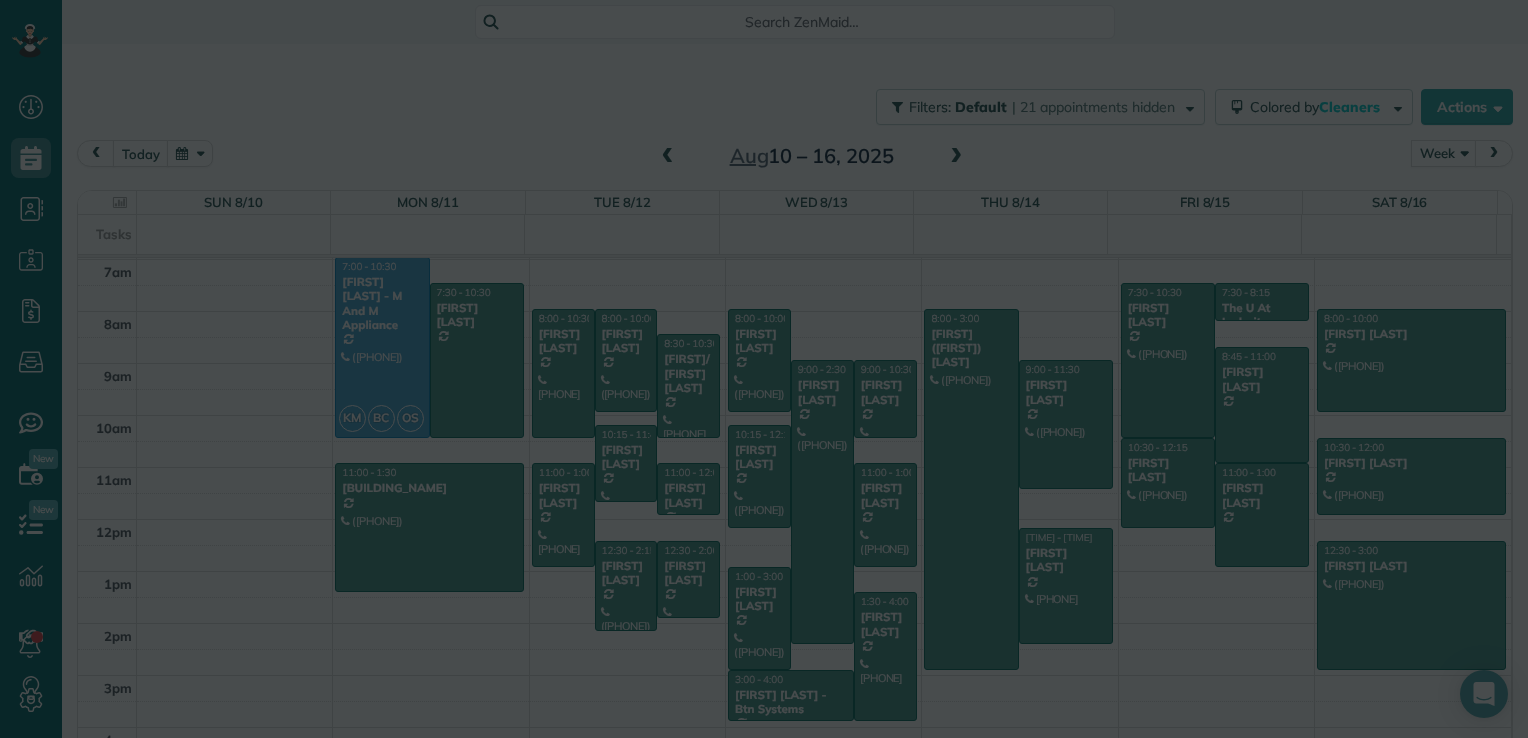 scroll, scrollTop: 361, scrollLeft: 0, axis: vertical 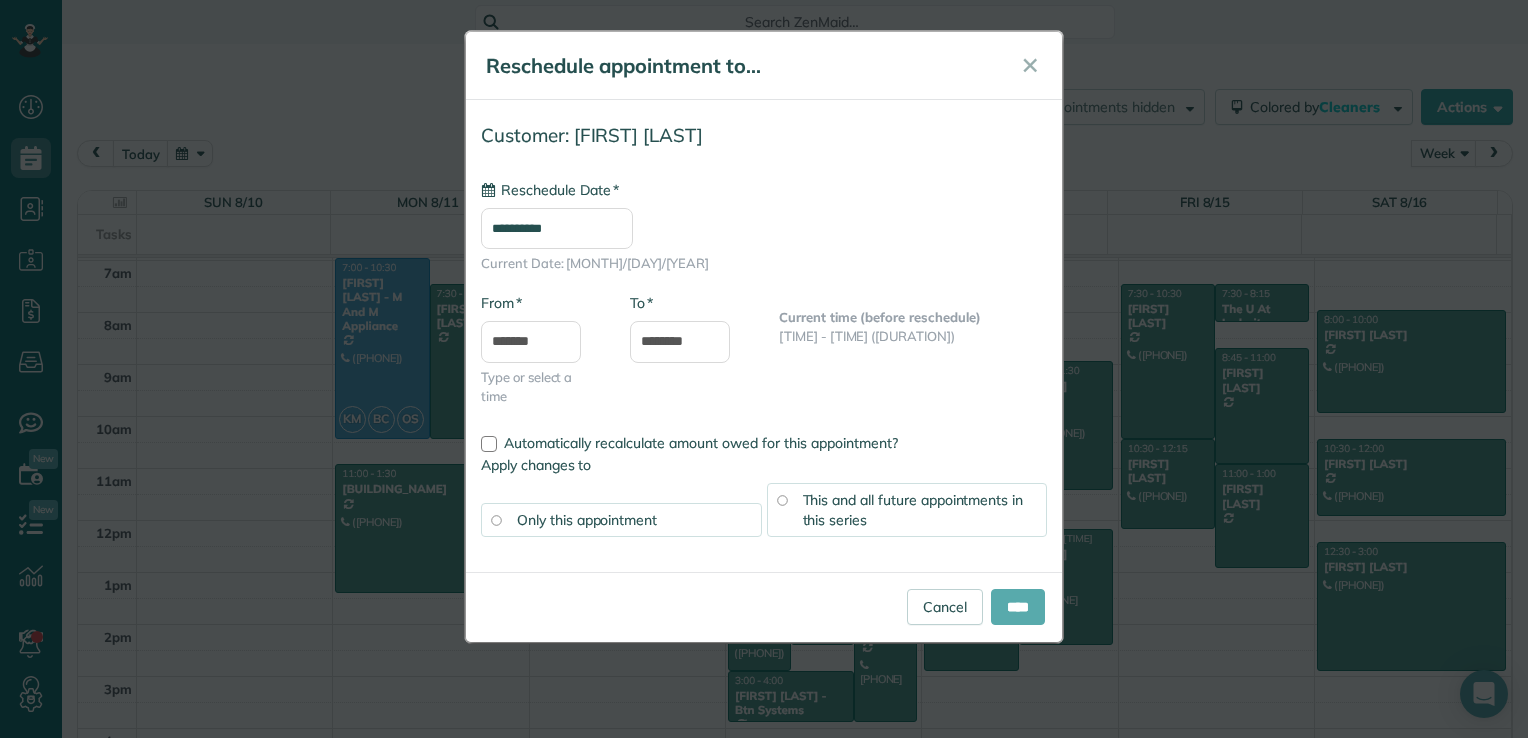 type on "**********" 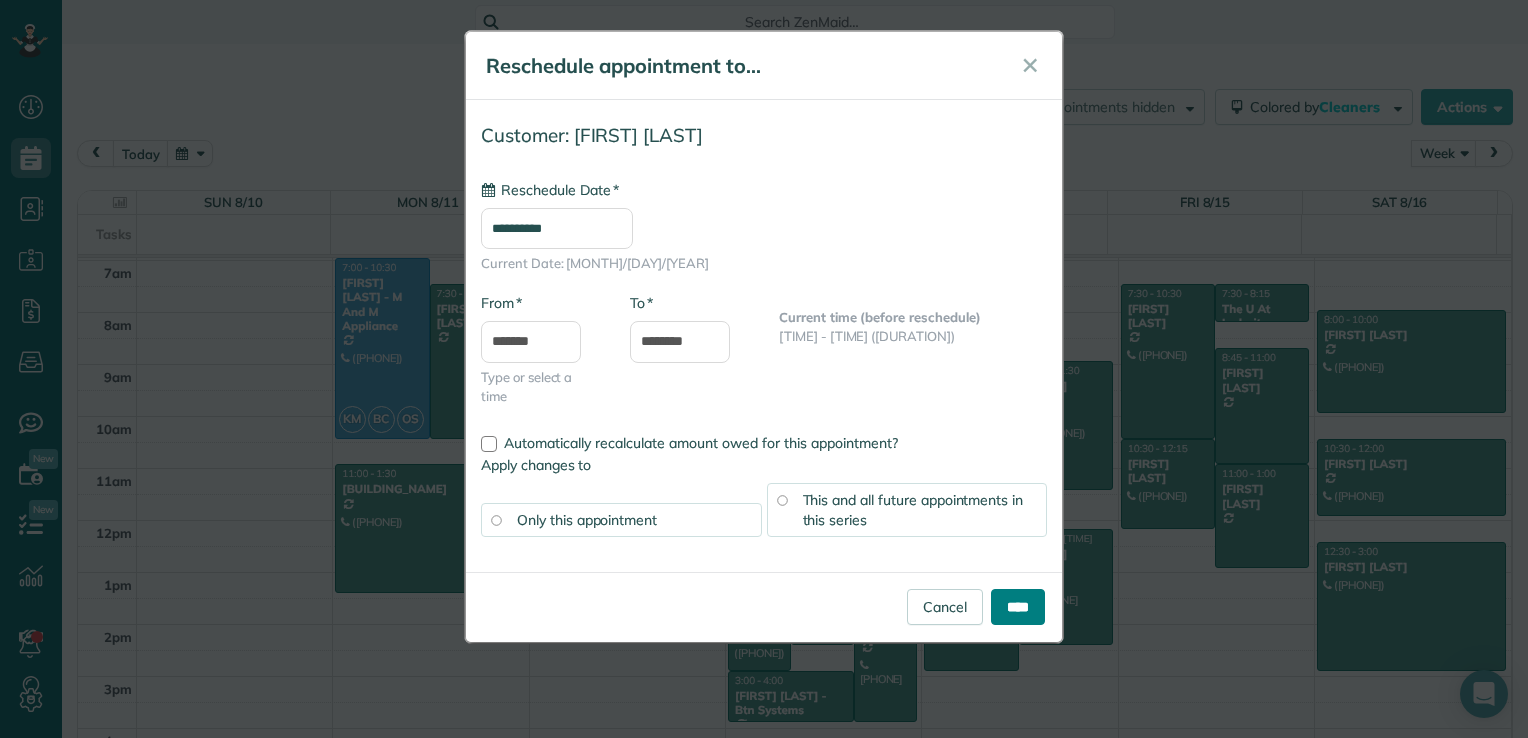 drag, startPoint x: 996, startPoint y: 603, endPoint x: 994, endPoint y: 573, distance: 30.066593 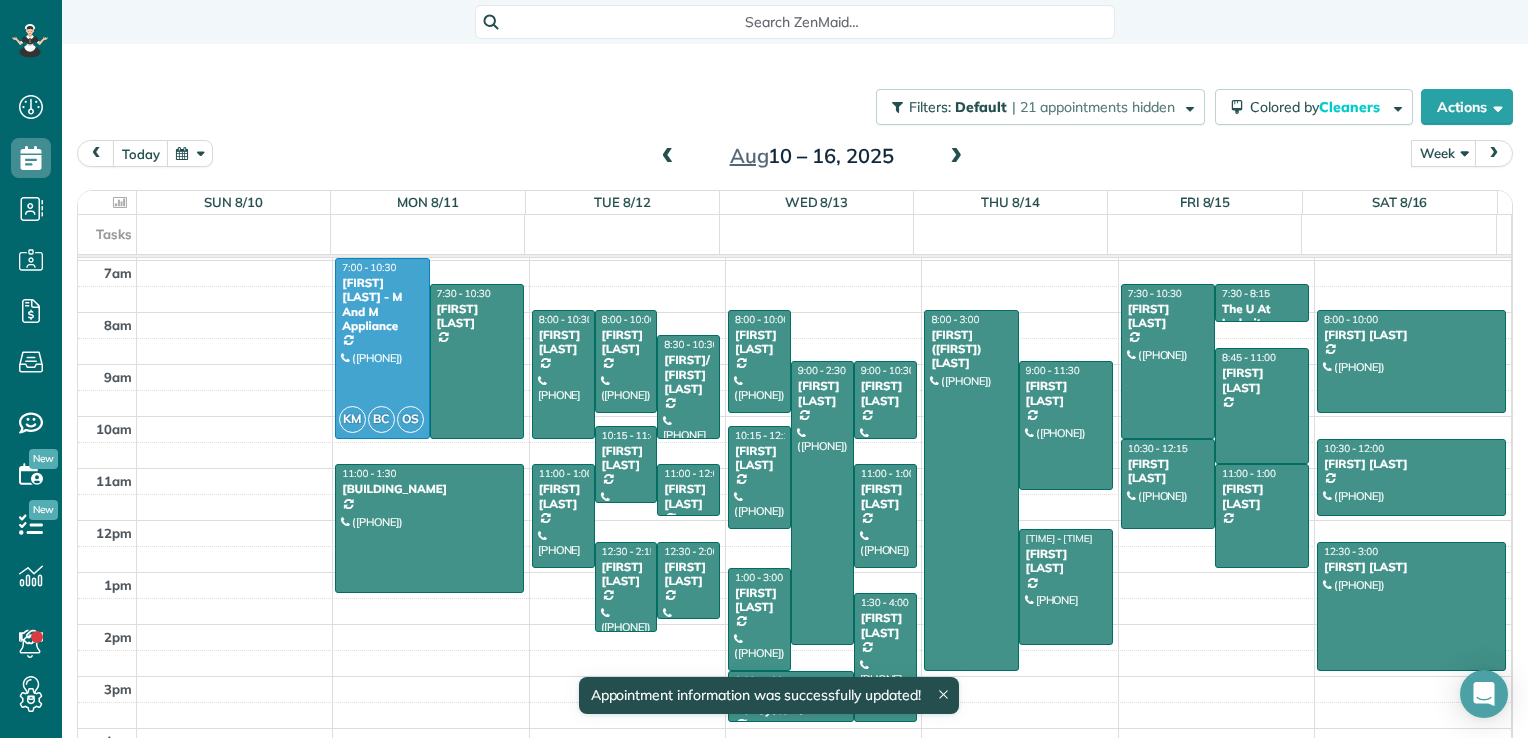 click at bounding box center (956, 157) 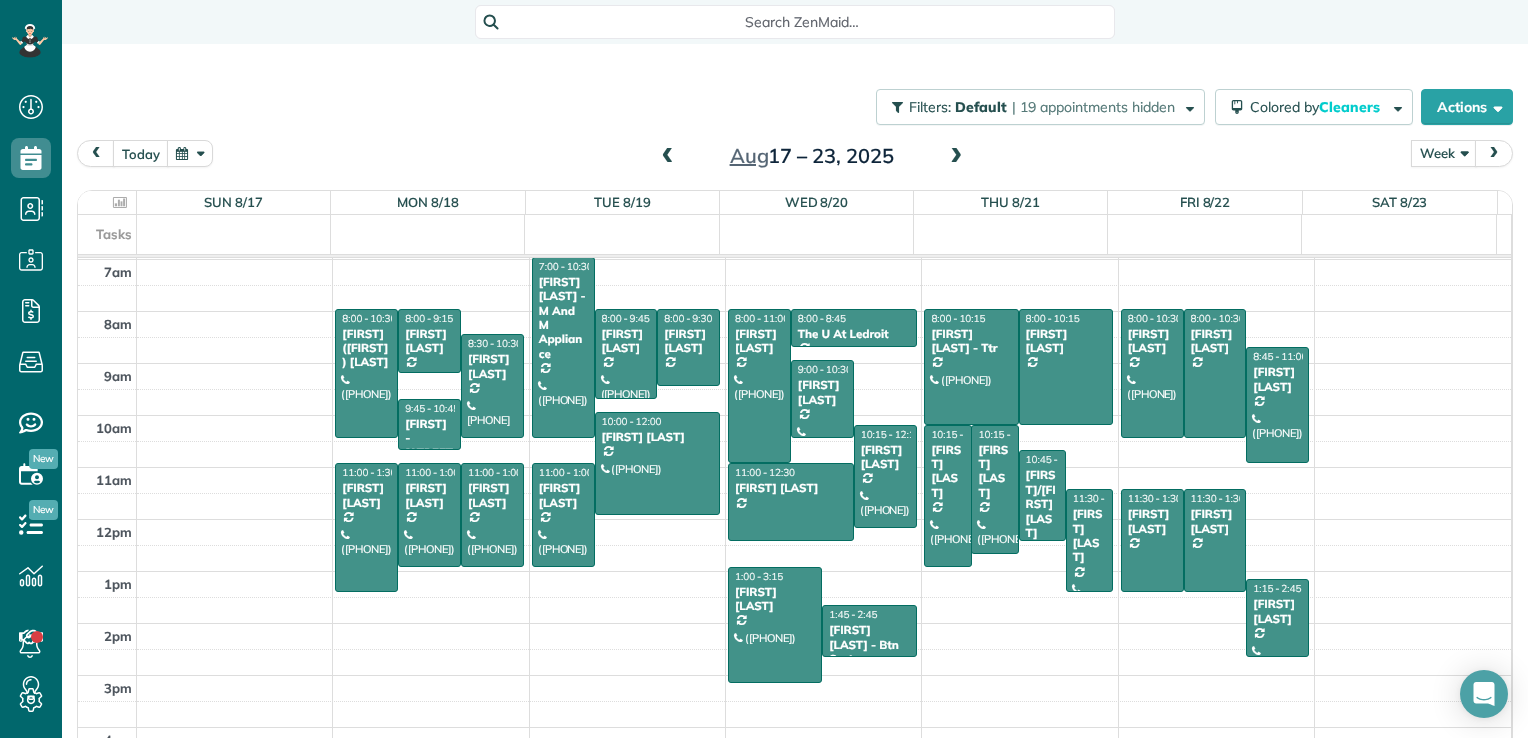 click at bounding box center (956, 157) 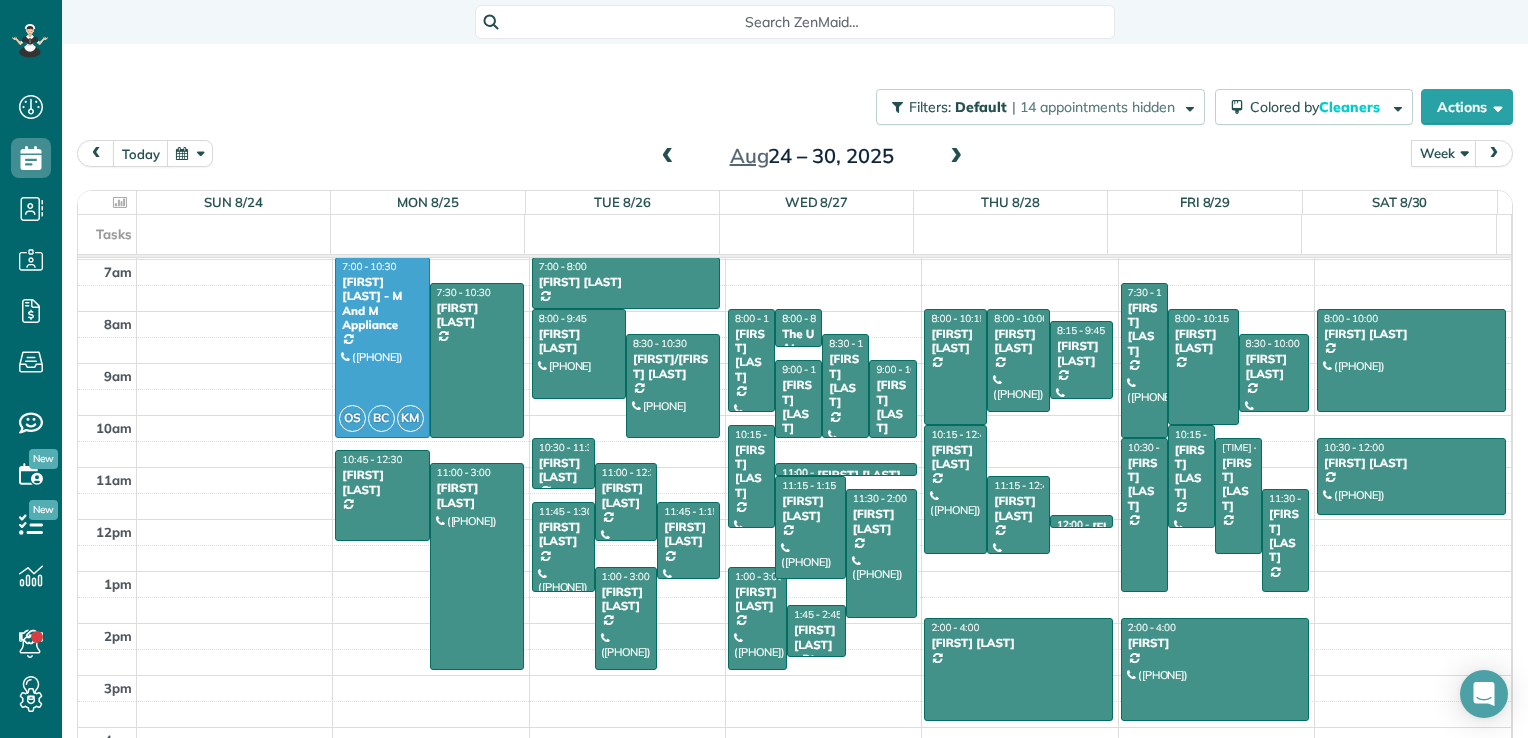 click at bounding box center [956, 157] 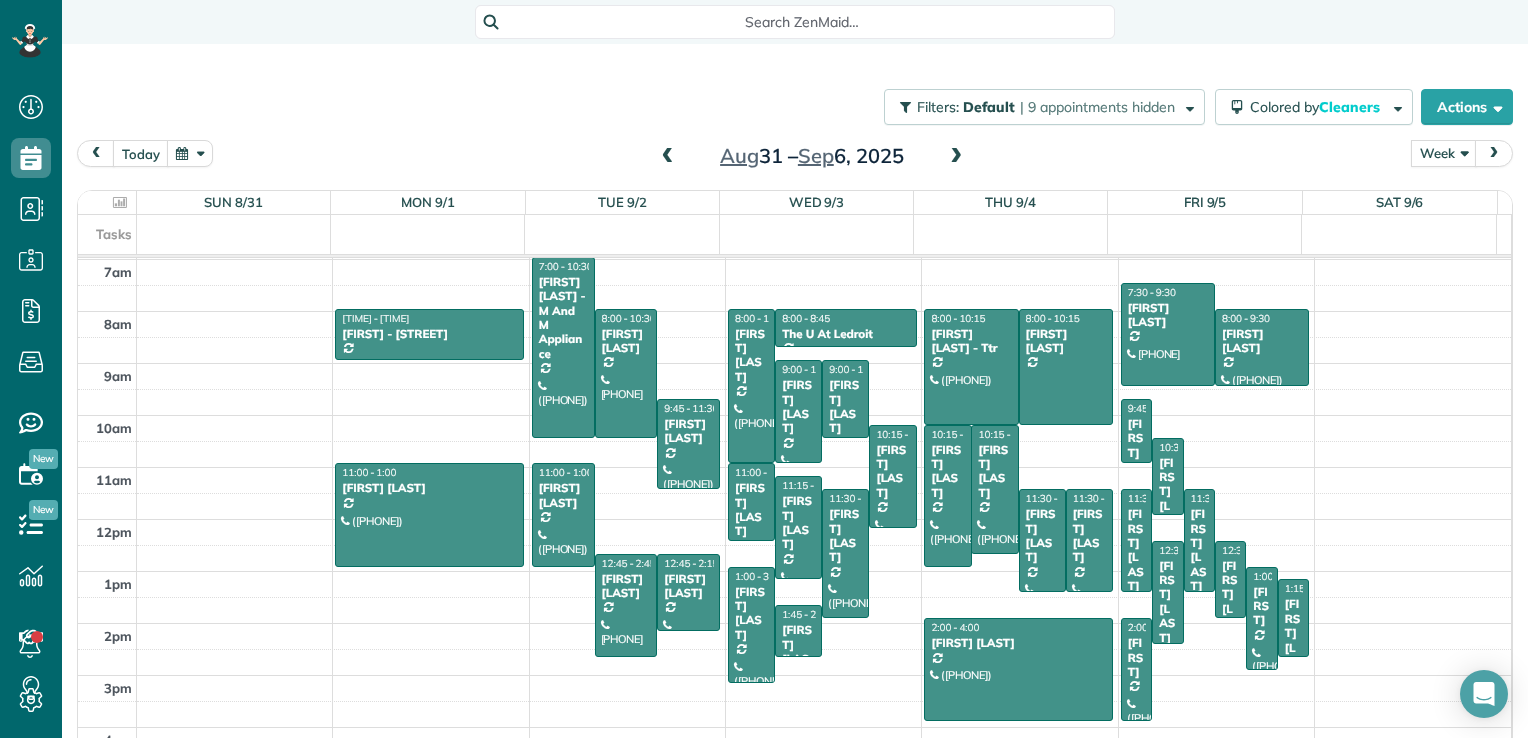 click at bounding box center (956, 157) 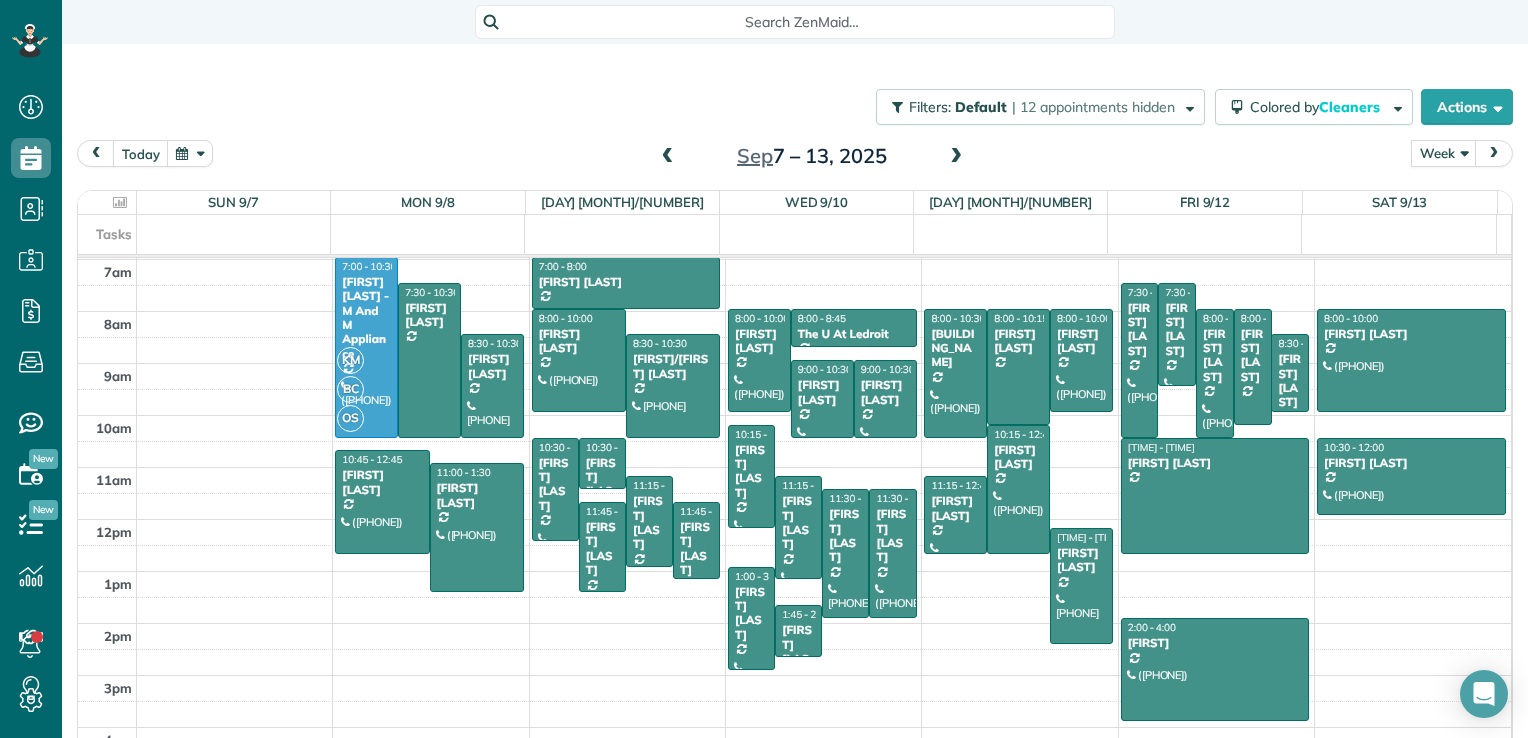 click at bounding box center (668, 157) 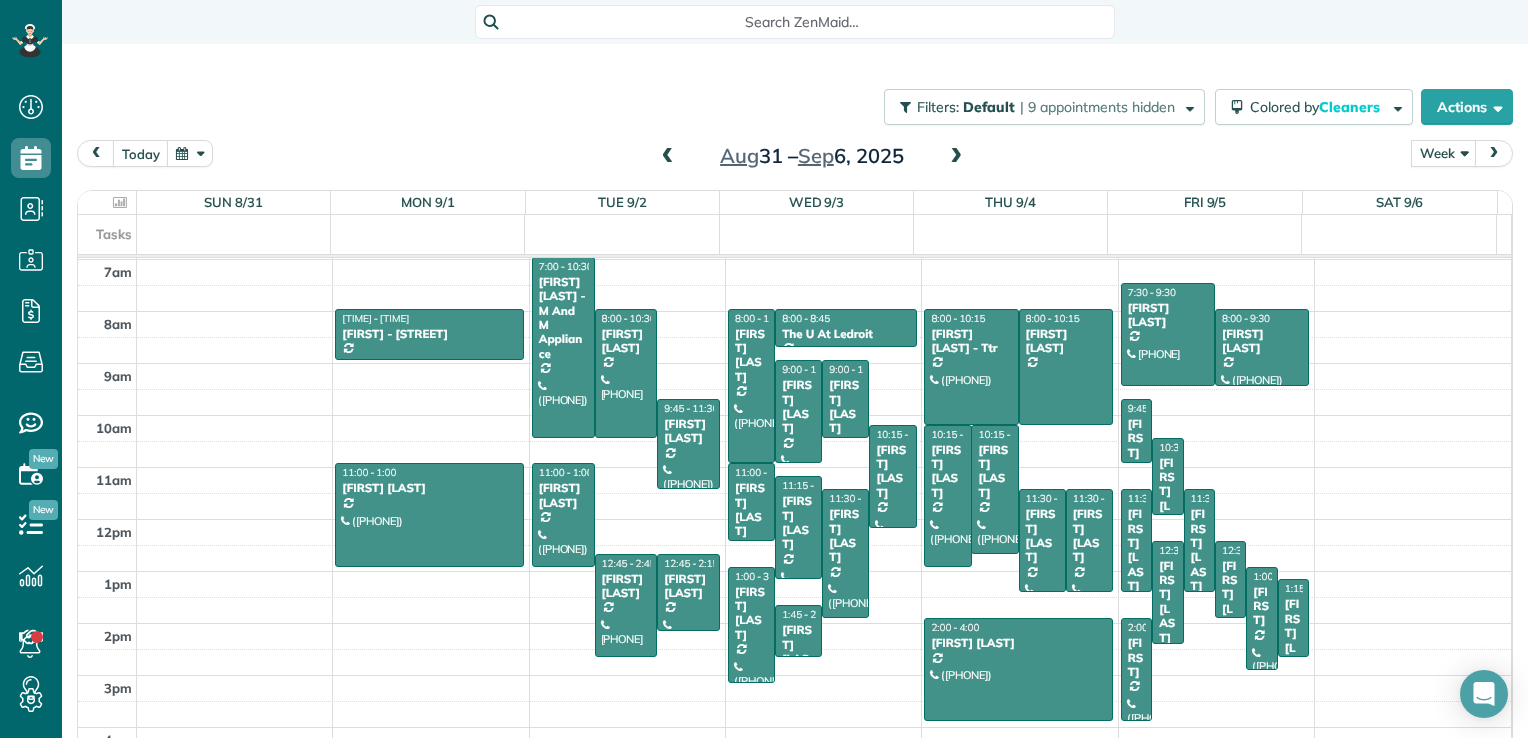 click at bounding box center [956, 157] 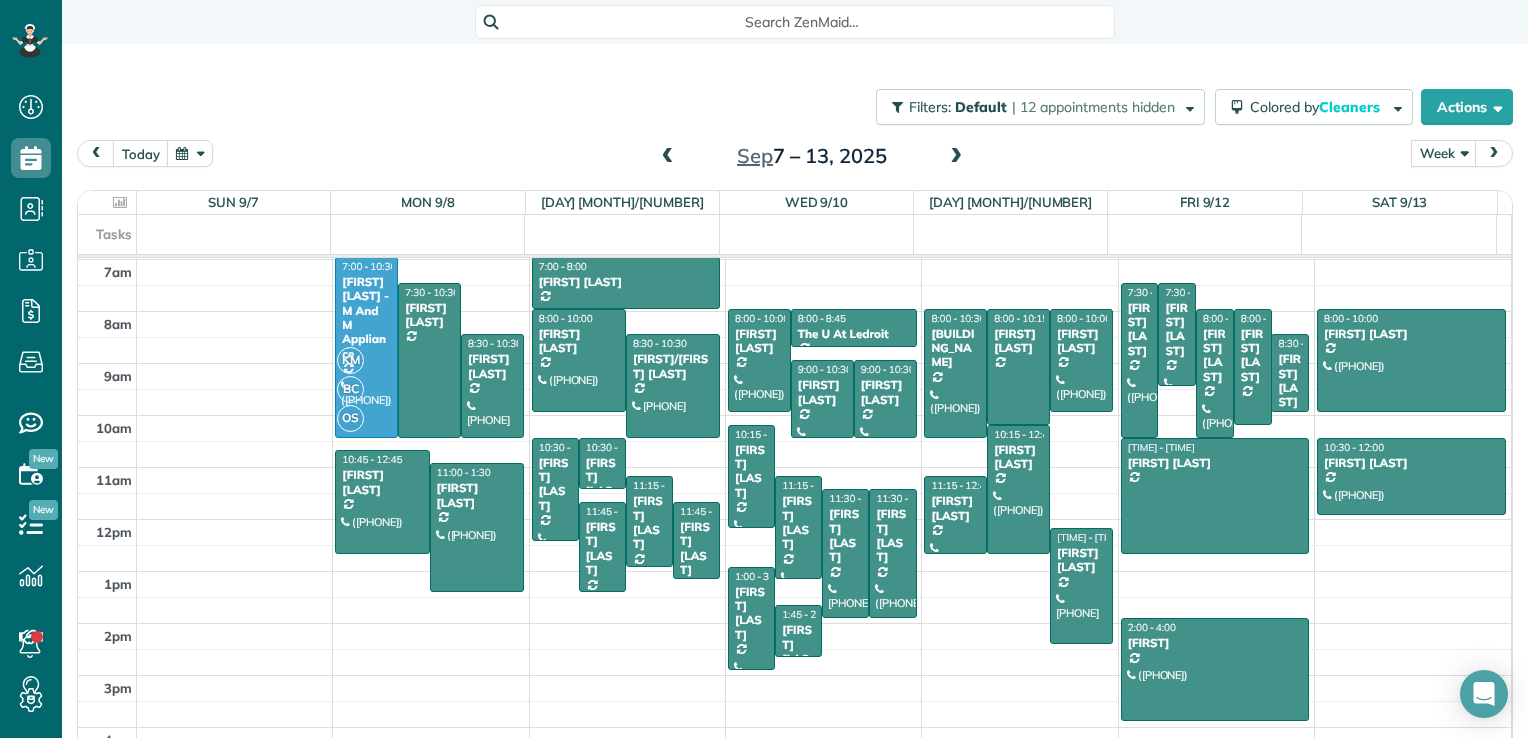 click at bounding box center (956, 157) 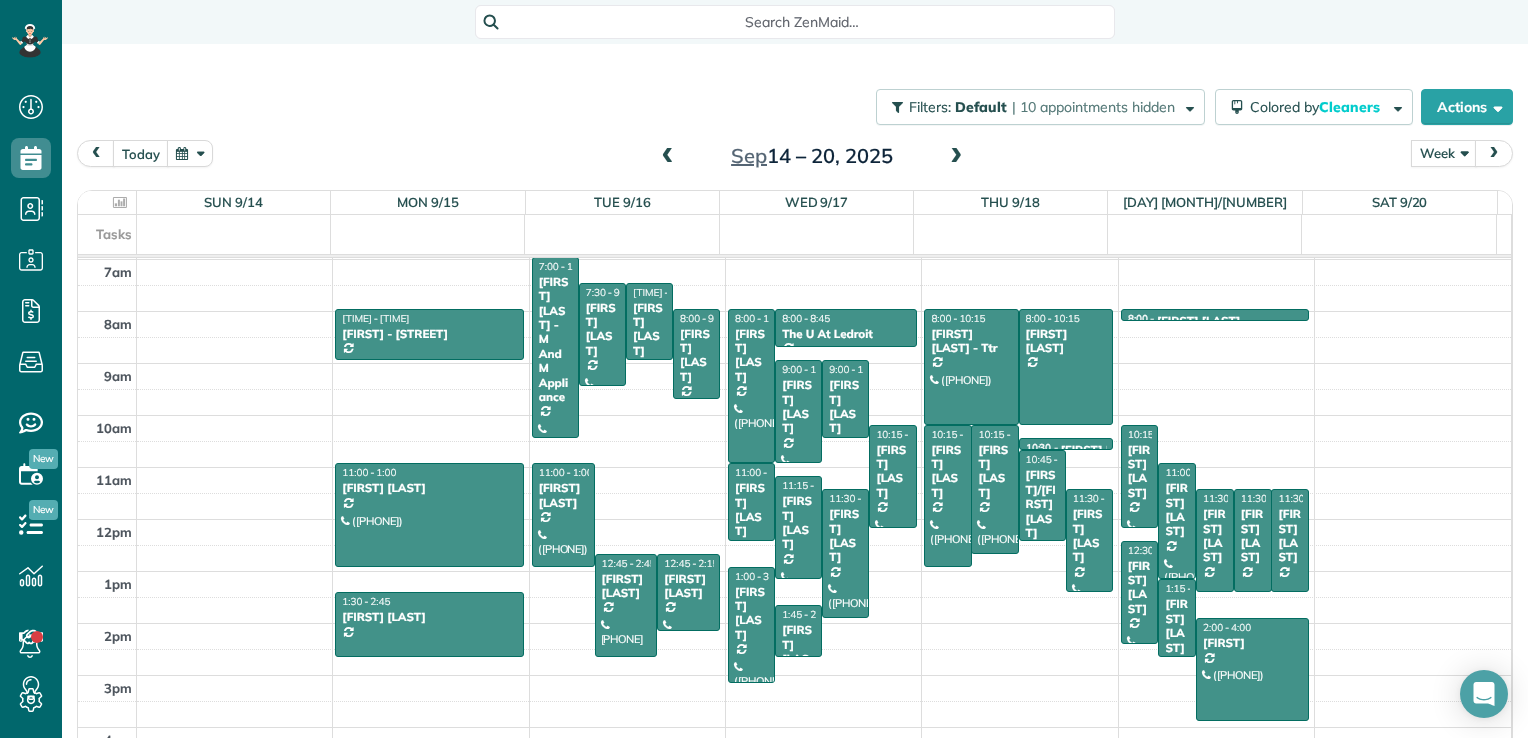click at bounding box center (956, 157) 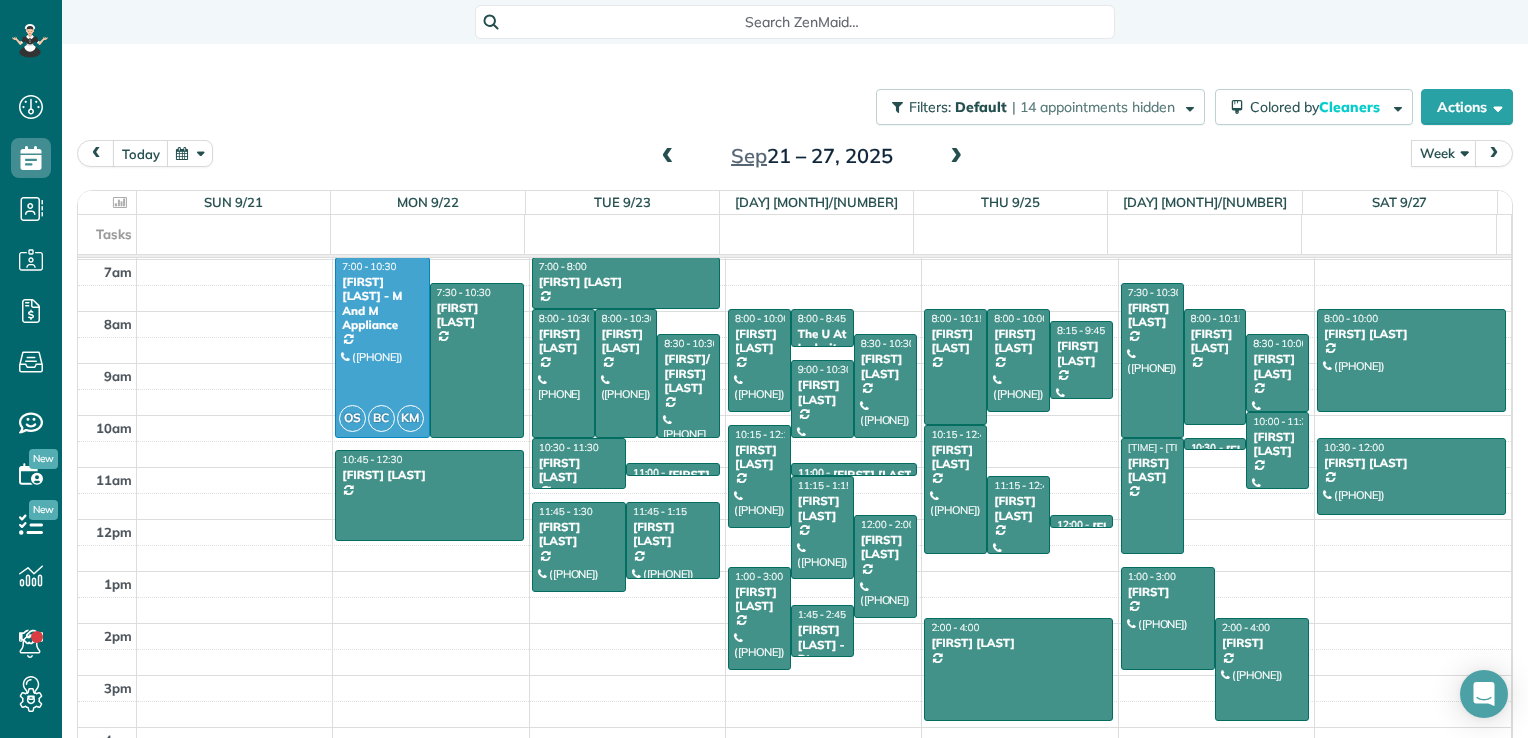 click at bounding box center (956, 157) 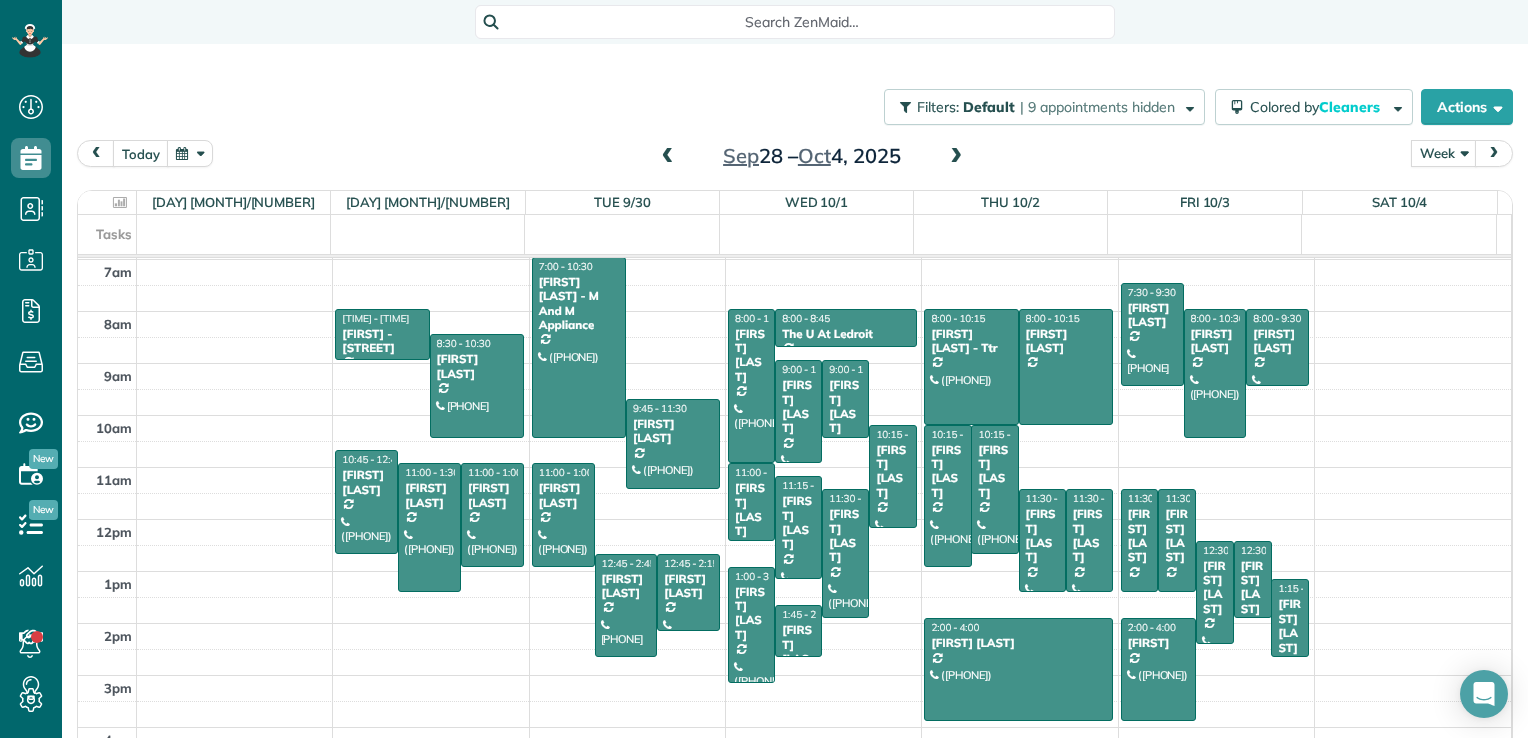 click at bounding box center (956, 157) 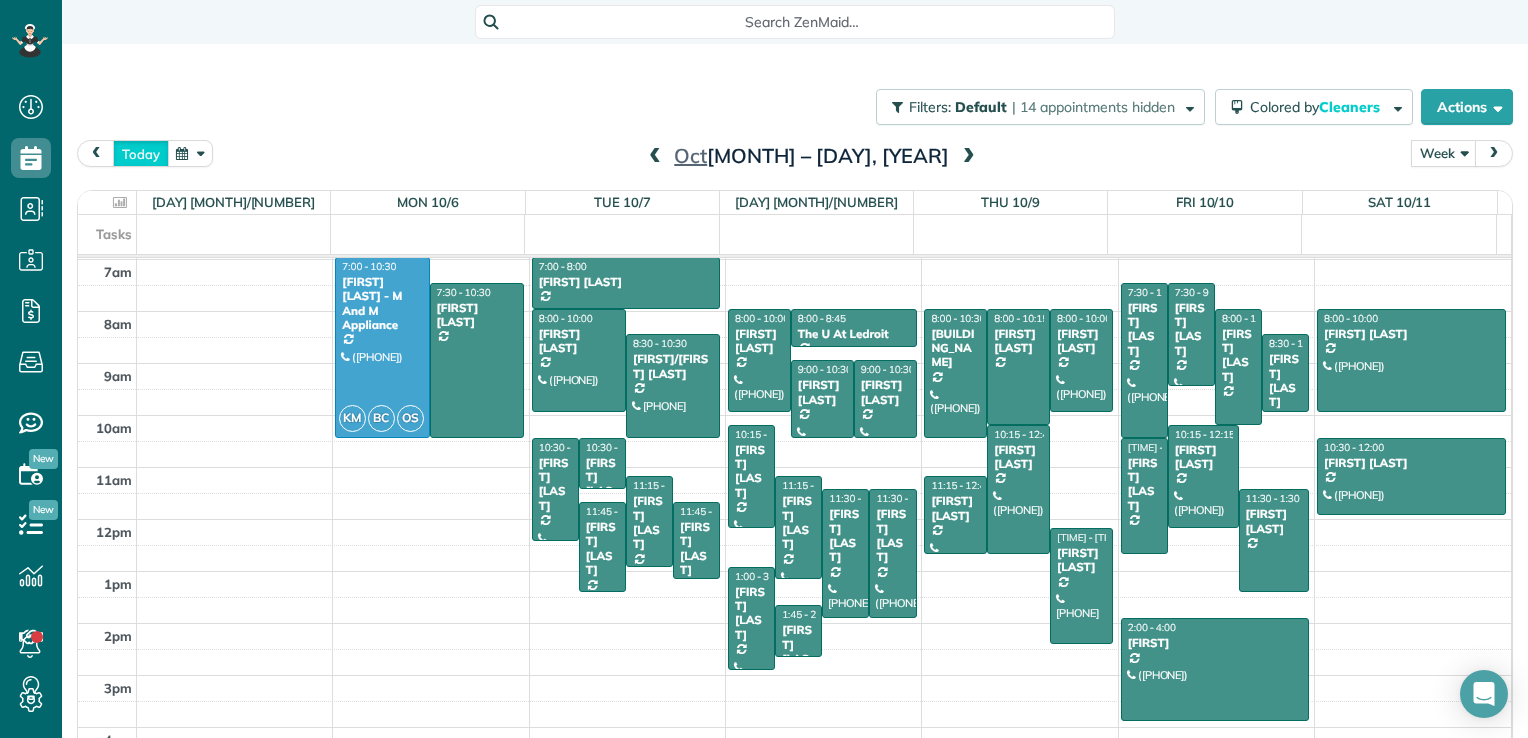 click on "today" at bounding box center [141, 153] 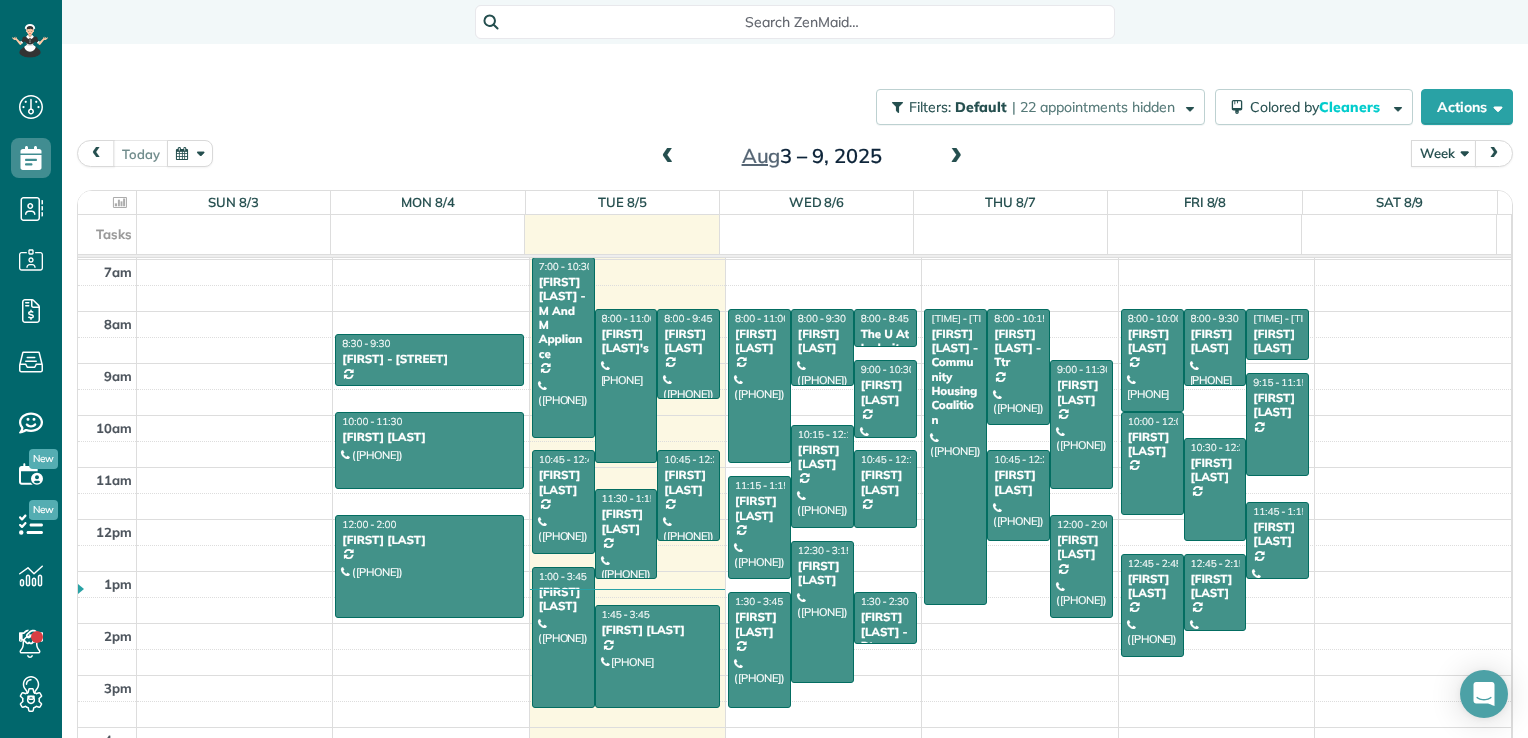 click at bounding box center (956, 157) 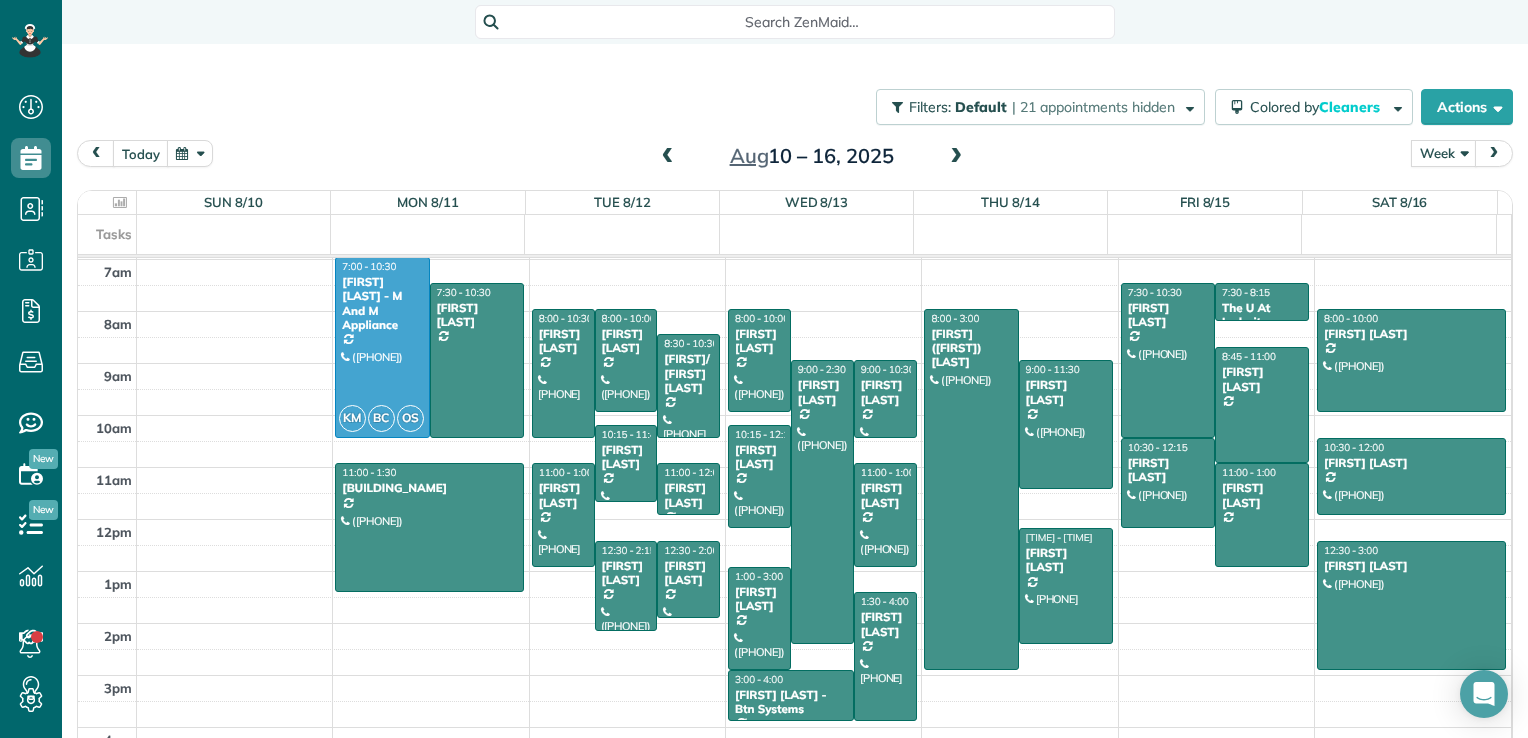click at bounding box center (668, 157) 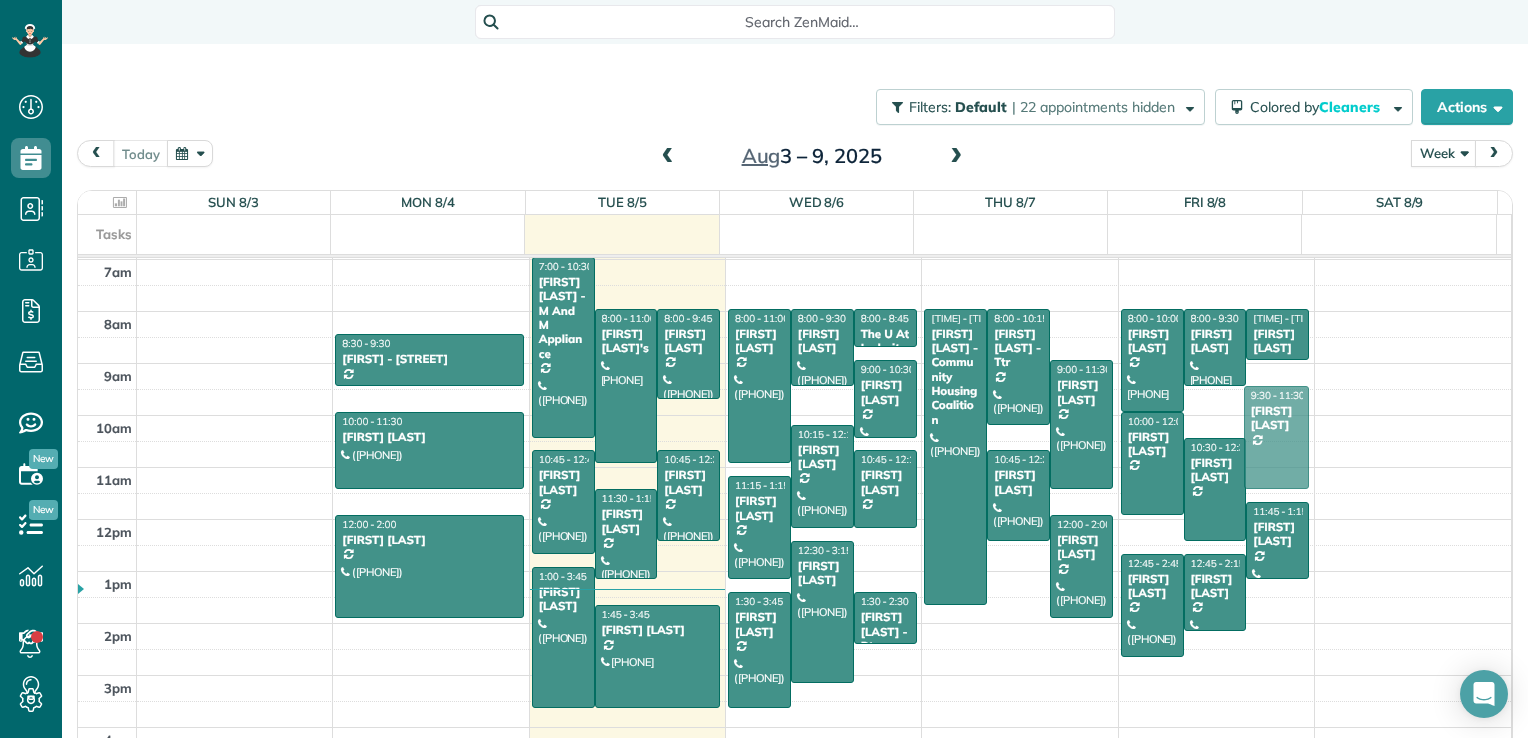 drag, startPoint x: 1240, startPoint y: 438, endPoint x: 1251, endPoint y: 445, distance: 13.038404 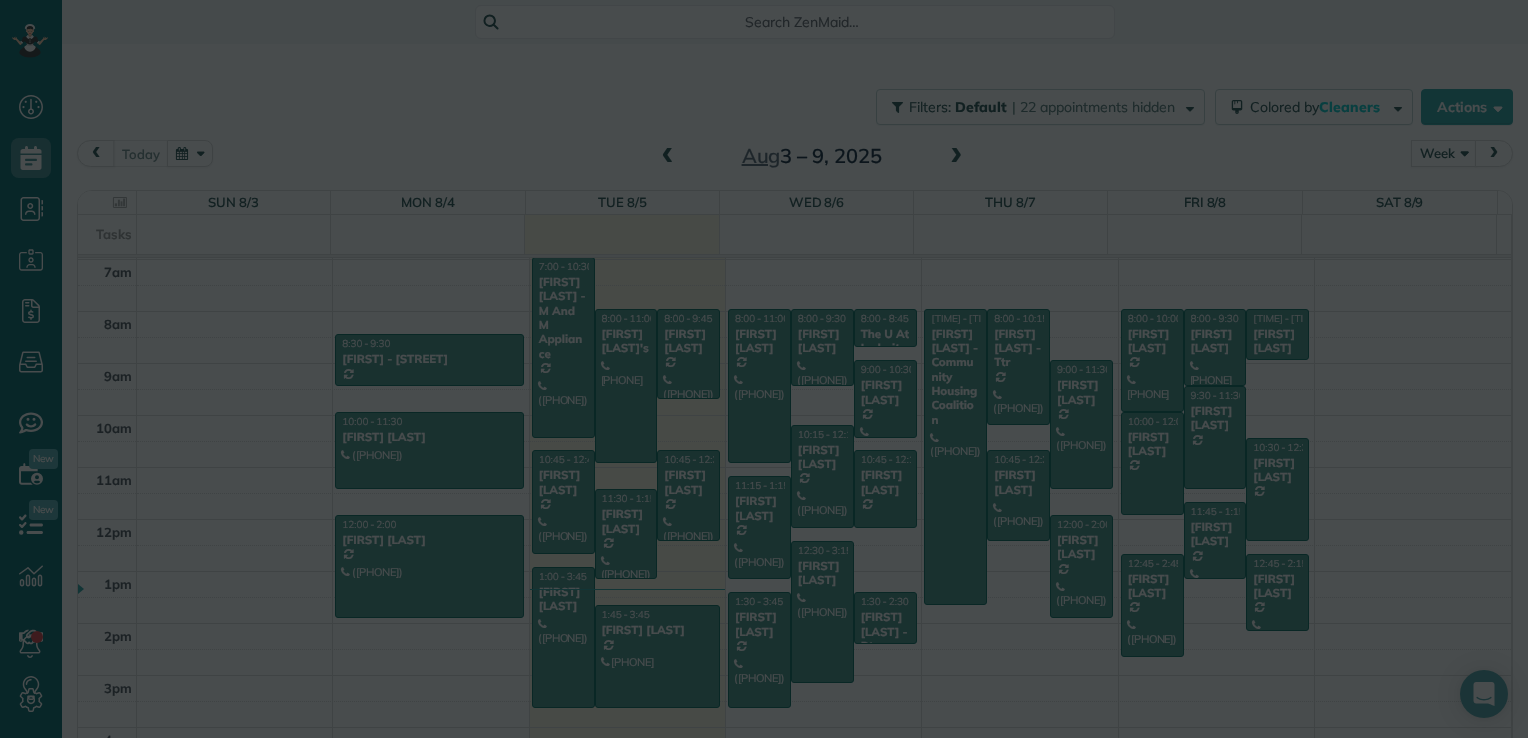 scroll, scrollTop: 361, scrollLeft: 0, axis: vertical 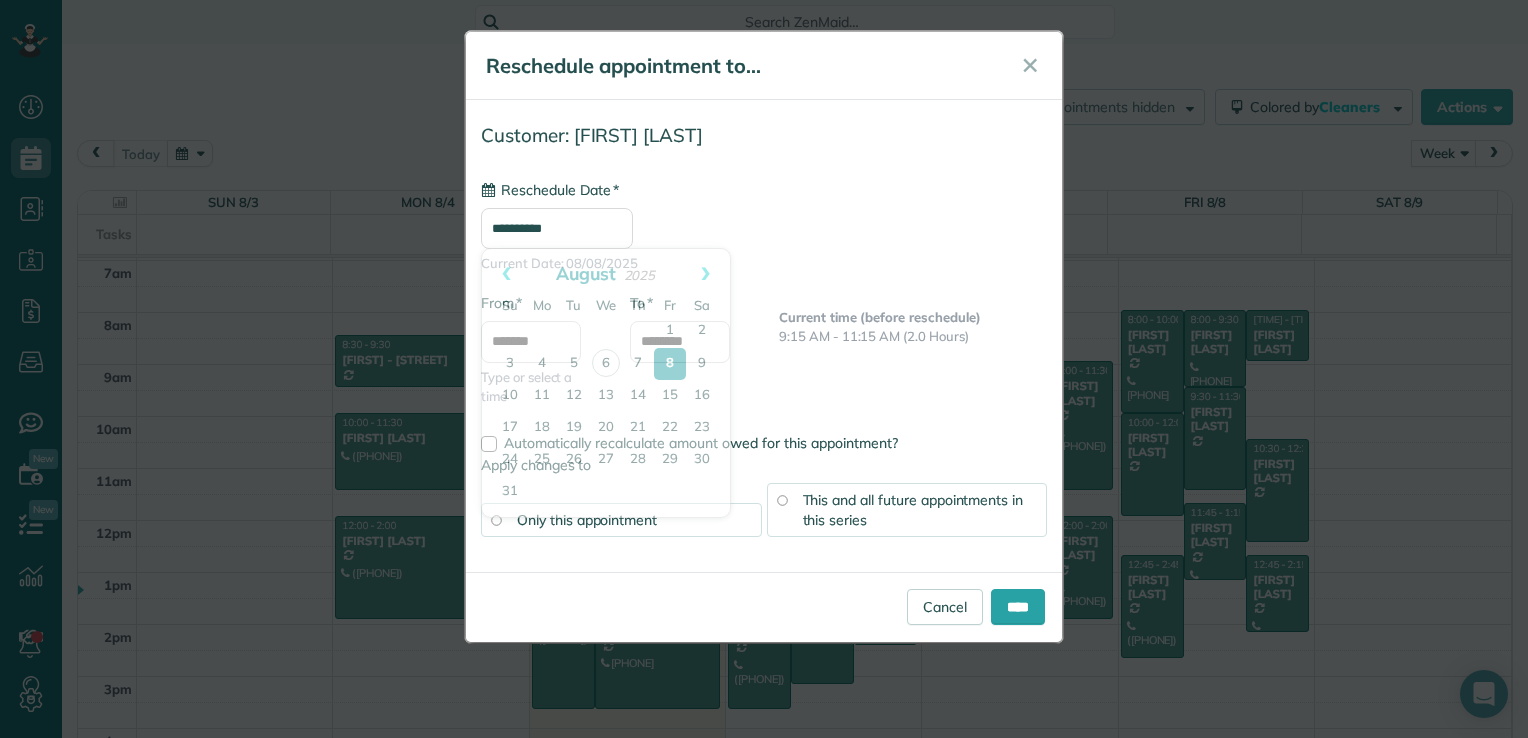 click on "**********" at bounding box center (557, 228) 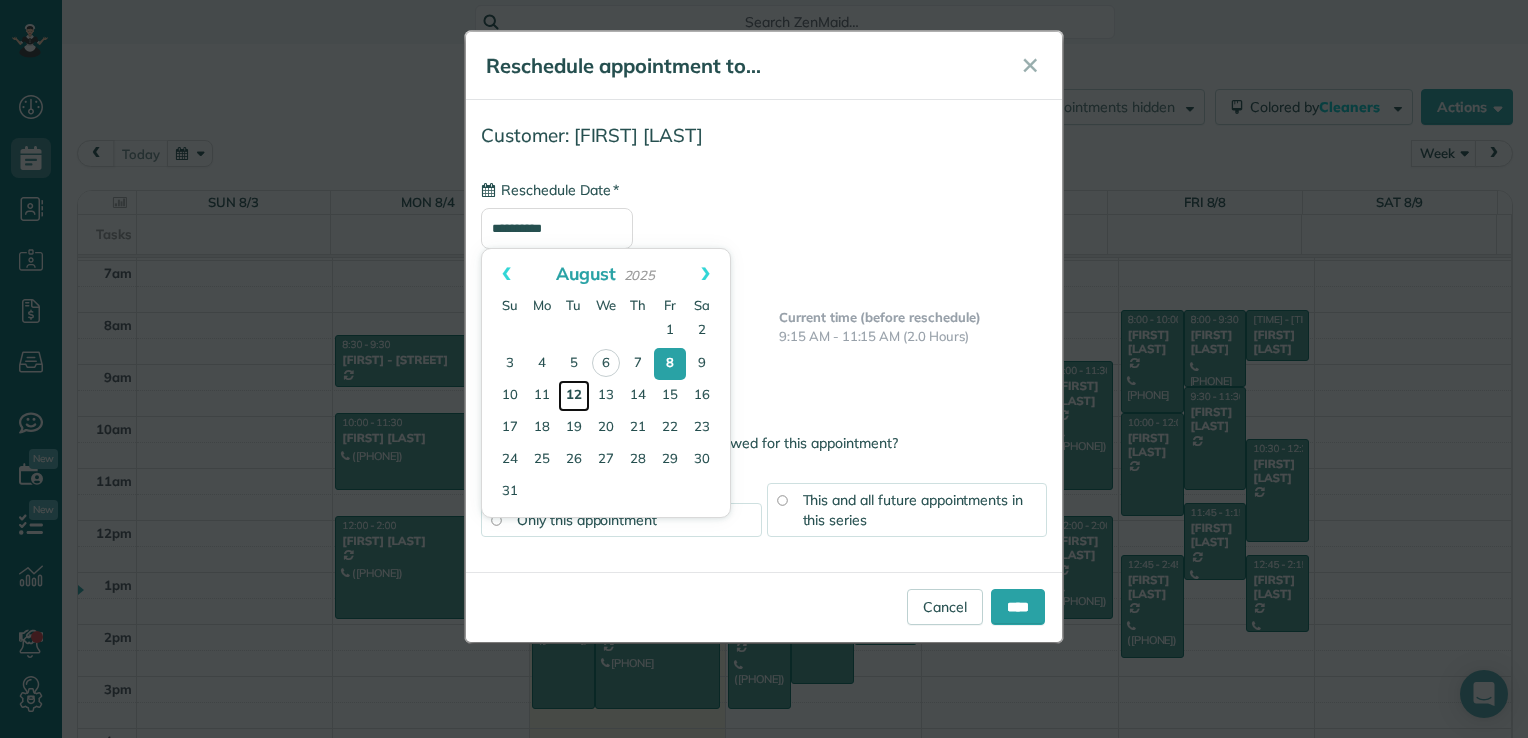 click on "12" at bounding box center (574, 396) 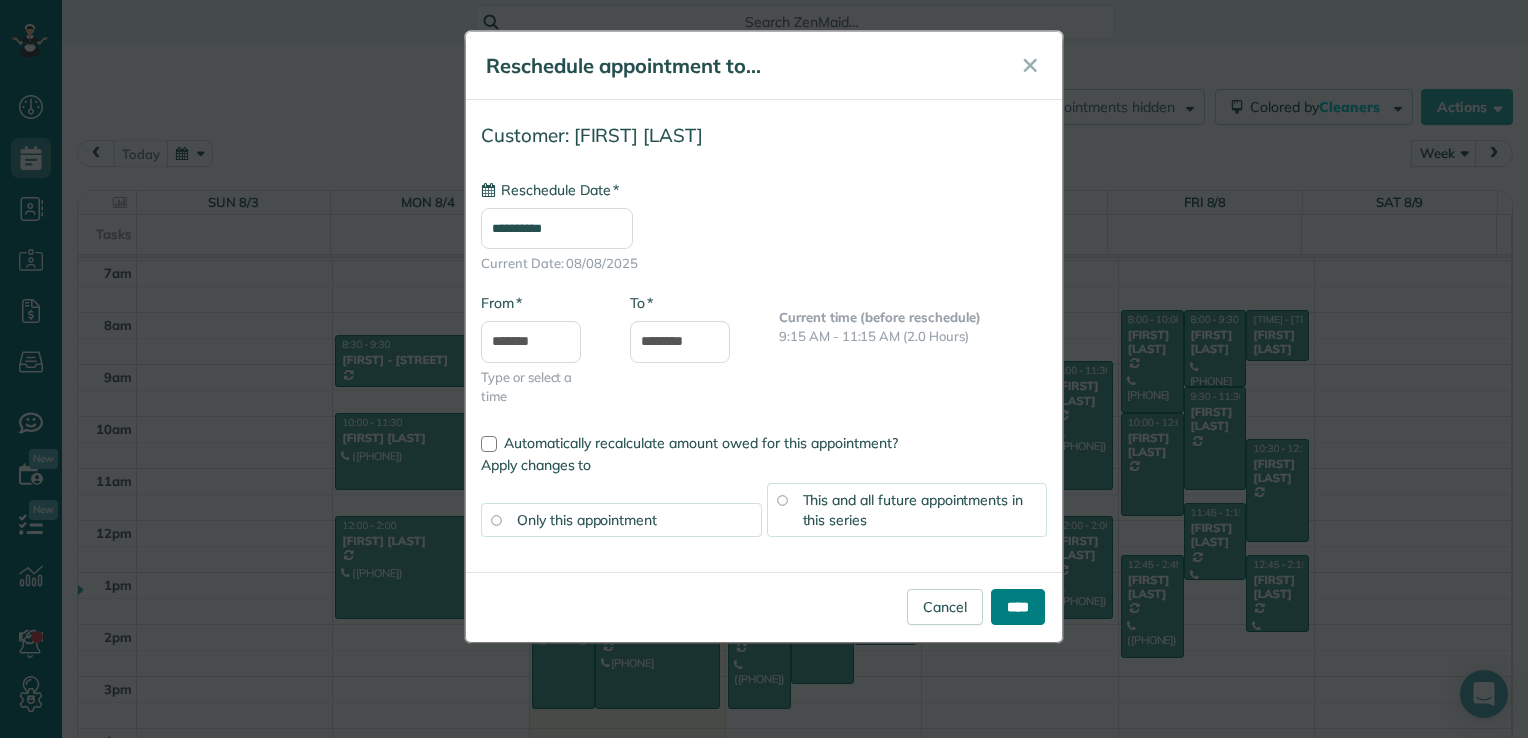 click on "****" at bounding box center (1018, 607) 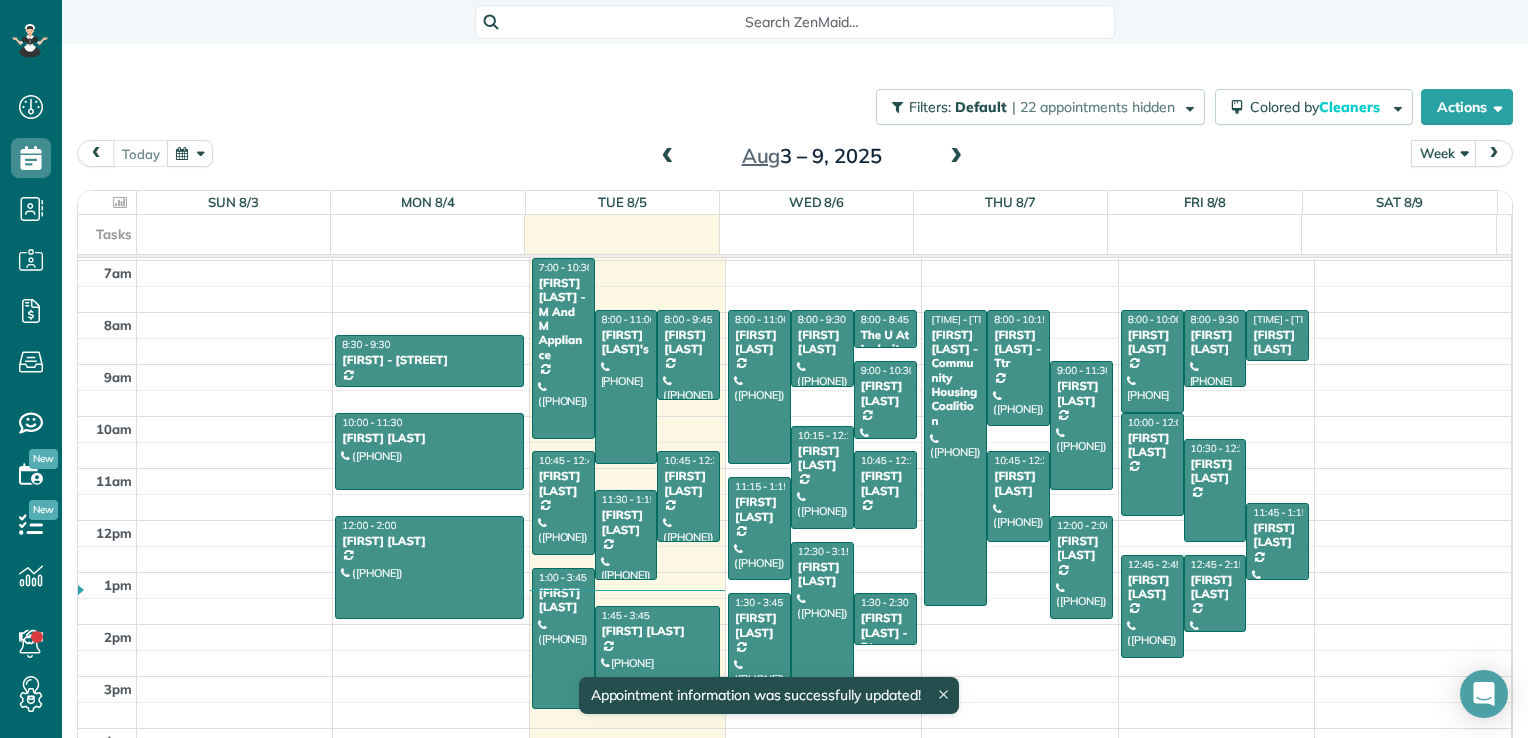 click at bounding box center (956, 157) 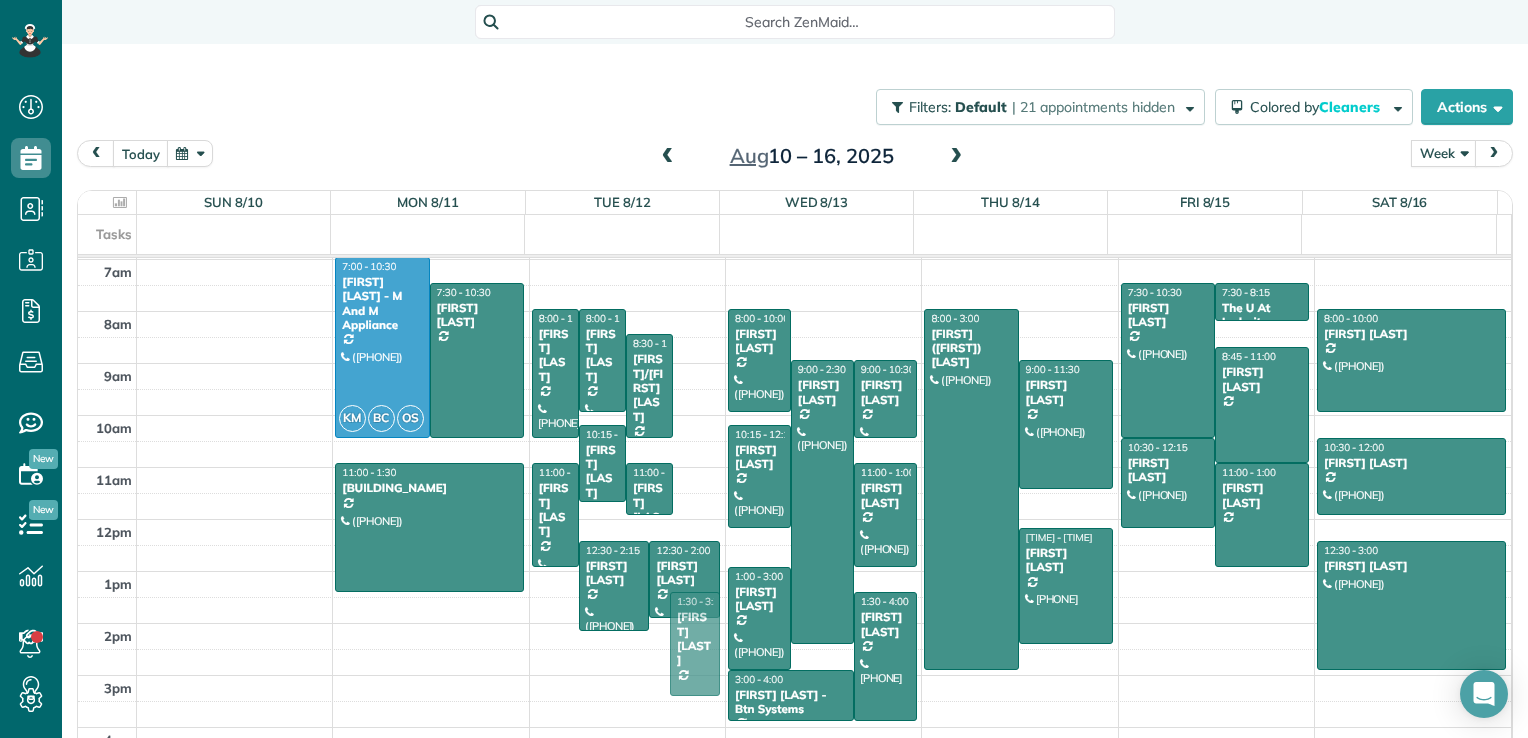 drag, startPoint x: 684, startPoint y: 453, endPoint x: 656, endPoint y: 646, distance: 195.02051 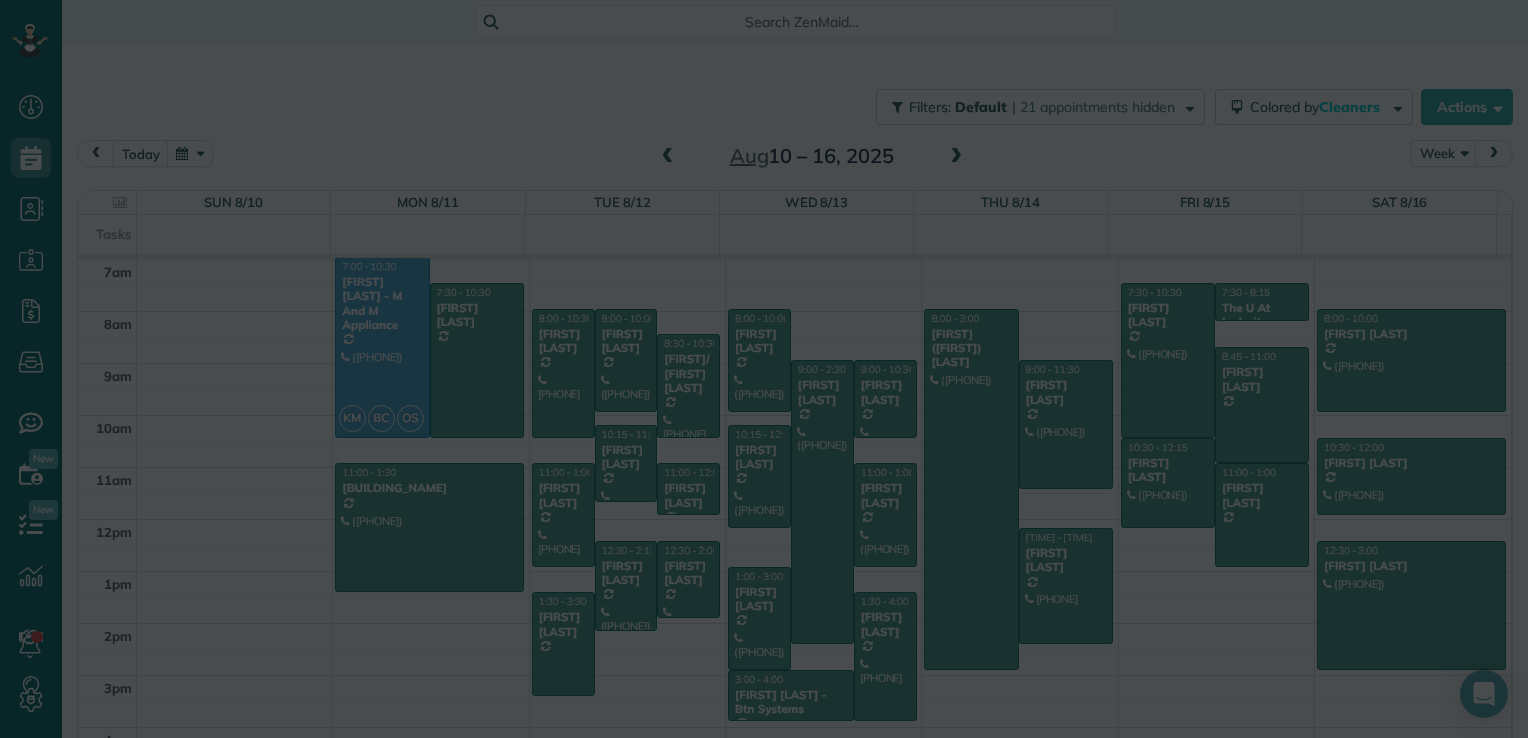 scroll, scrollTop: 361, scrollLeft: 0, axis: vertical 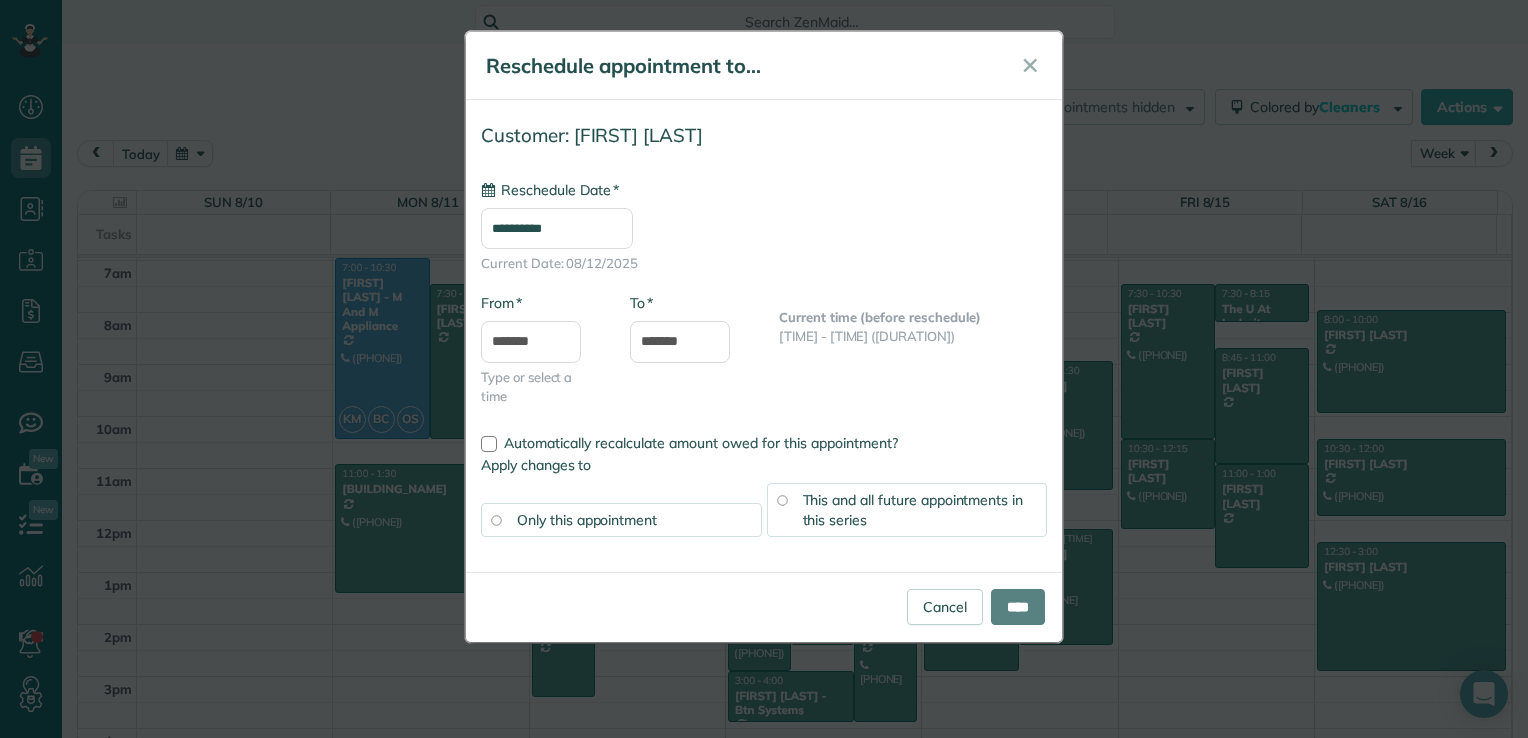 type on "**********" 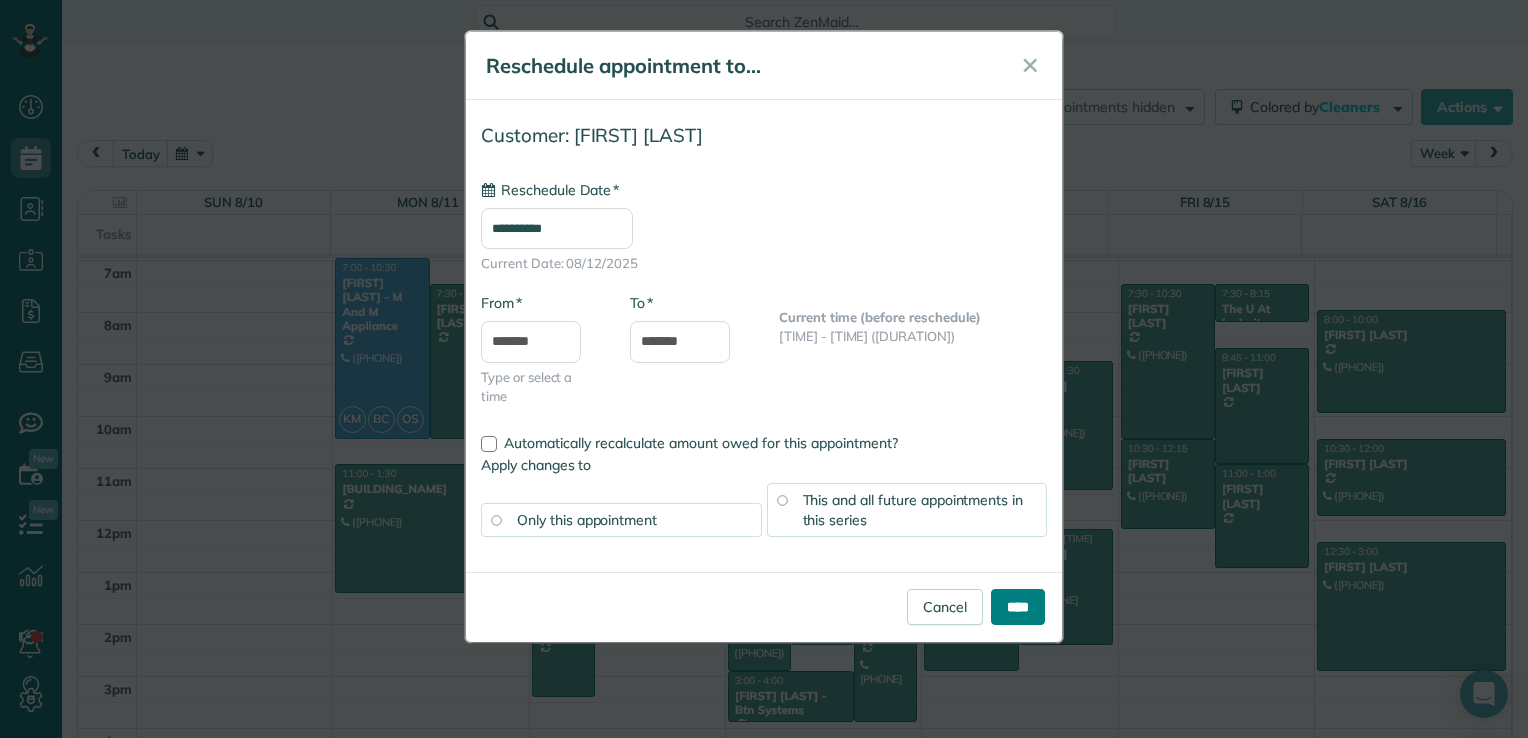 click on "****" at bounding box center (1018, 607) 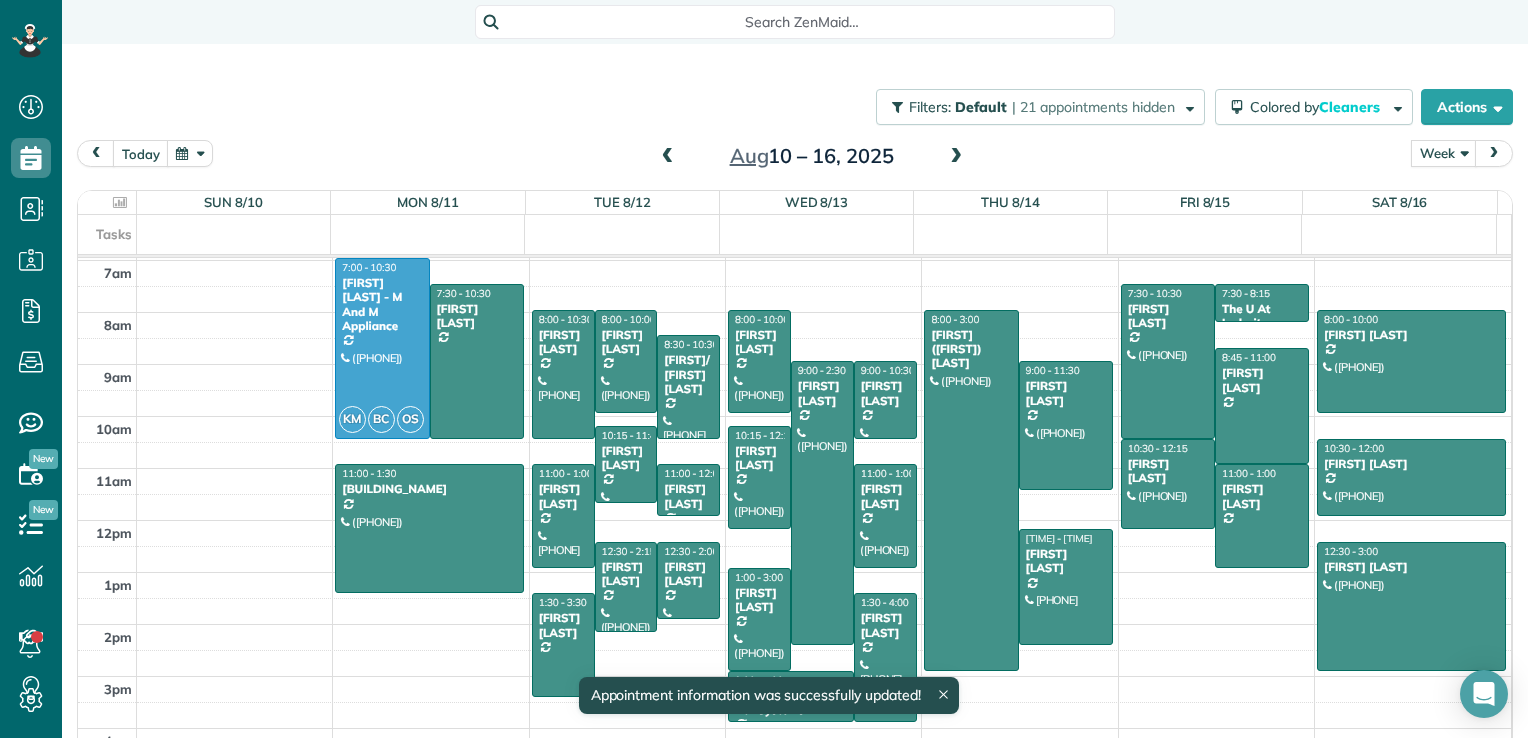 click at bounding box center [956, 157] 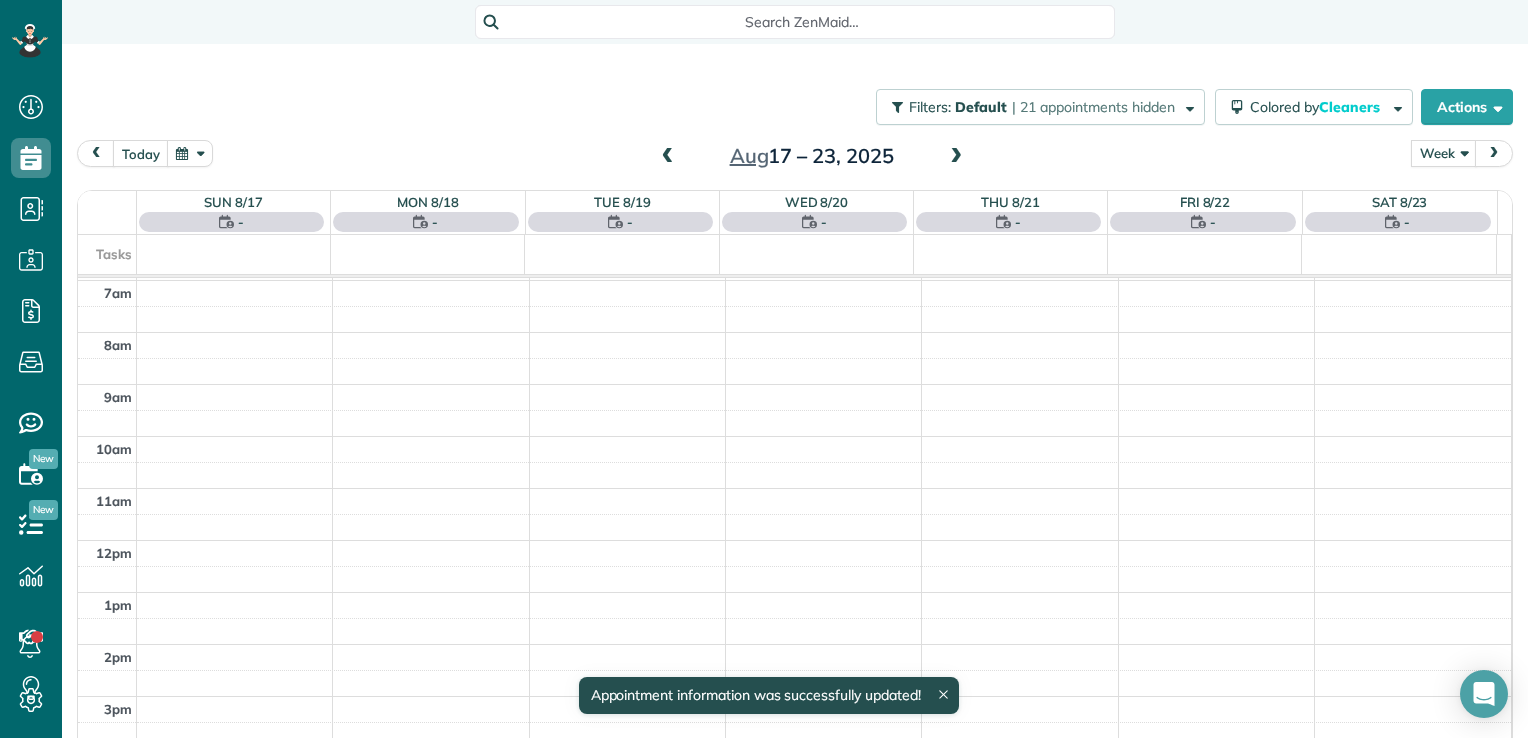 scroll, scrollTop: 362, scrollLeft: 0, axis: vertical 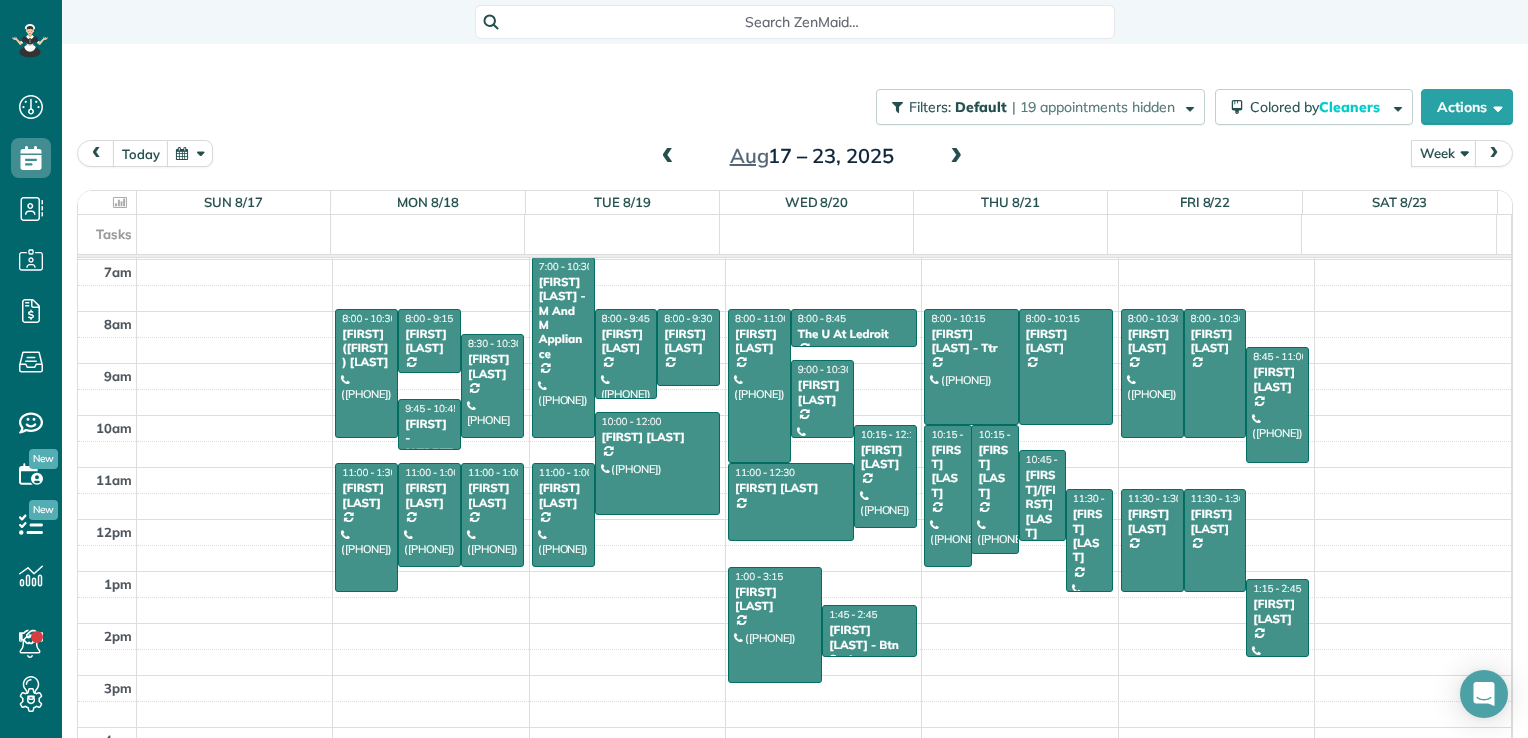 click at bounding box center (668, 157) 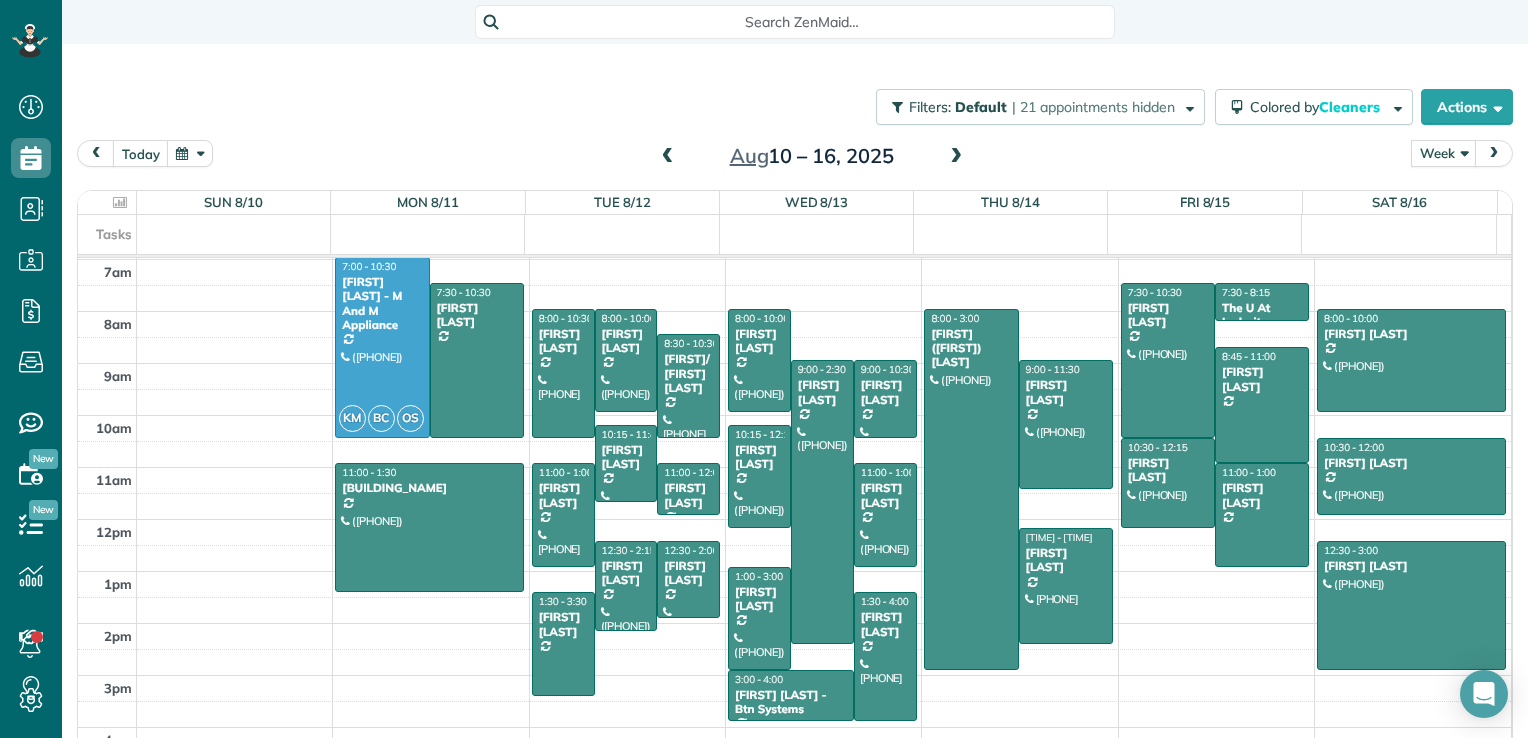 click at bounding box center (668, 157) 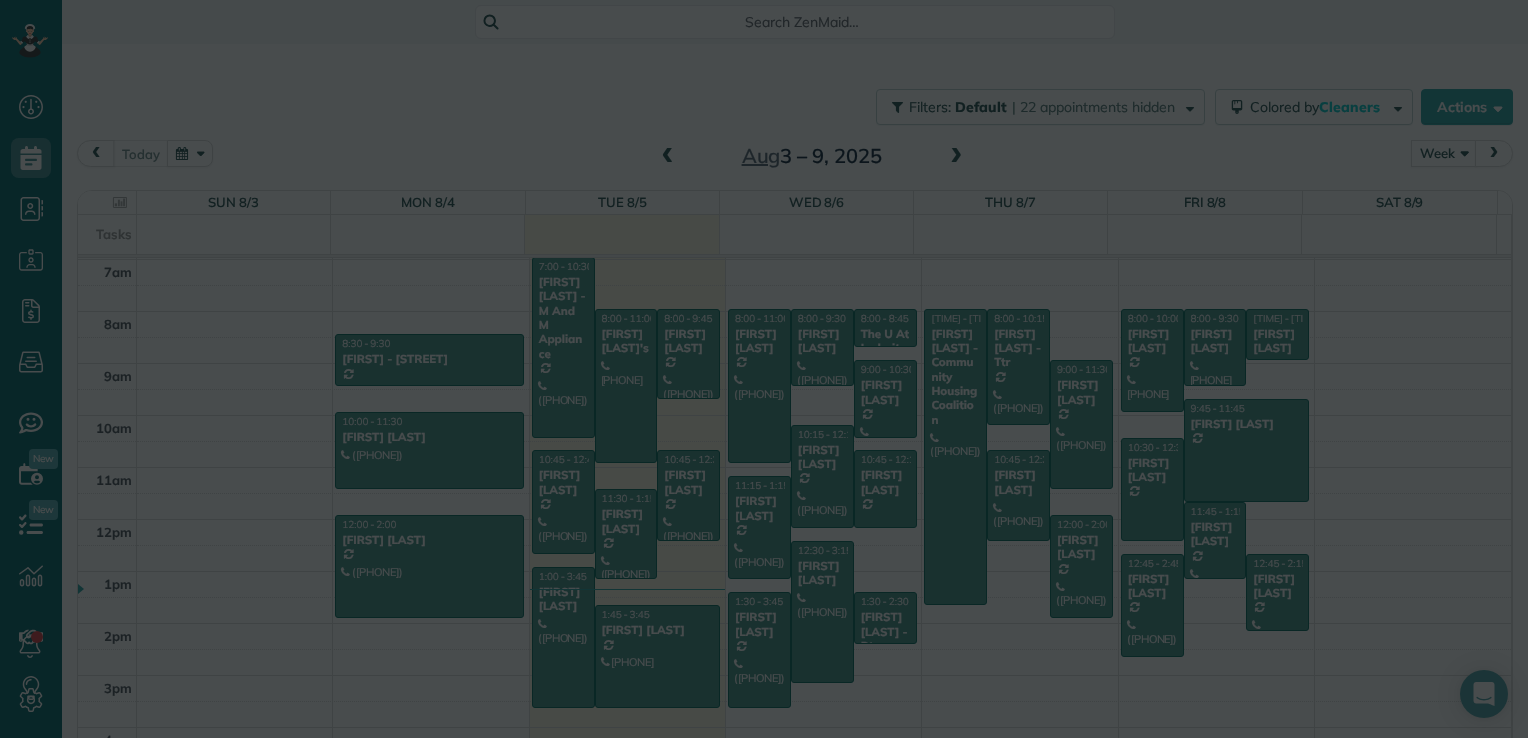 scroll, scrollTop: 361, scrollLeft: 0, axis: vertical 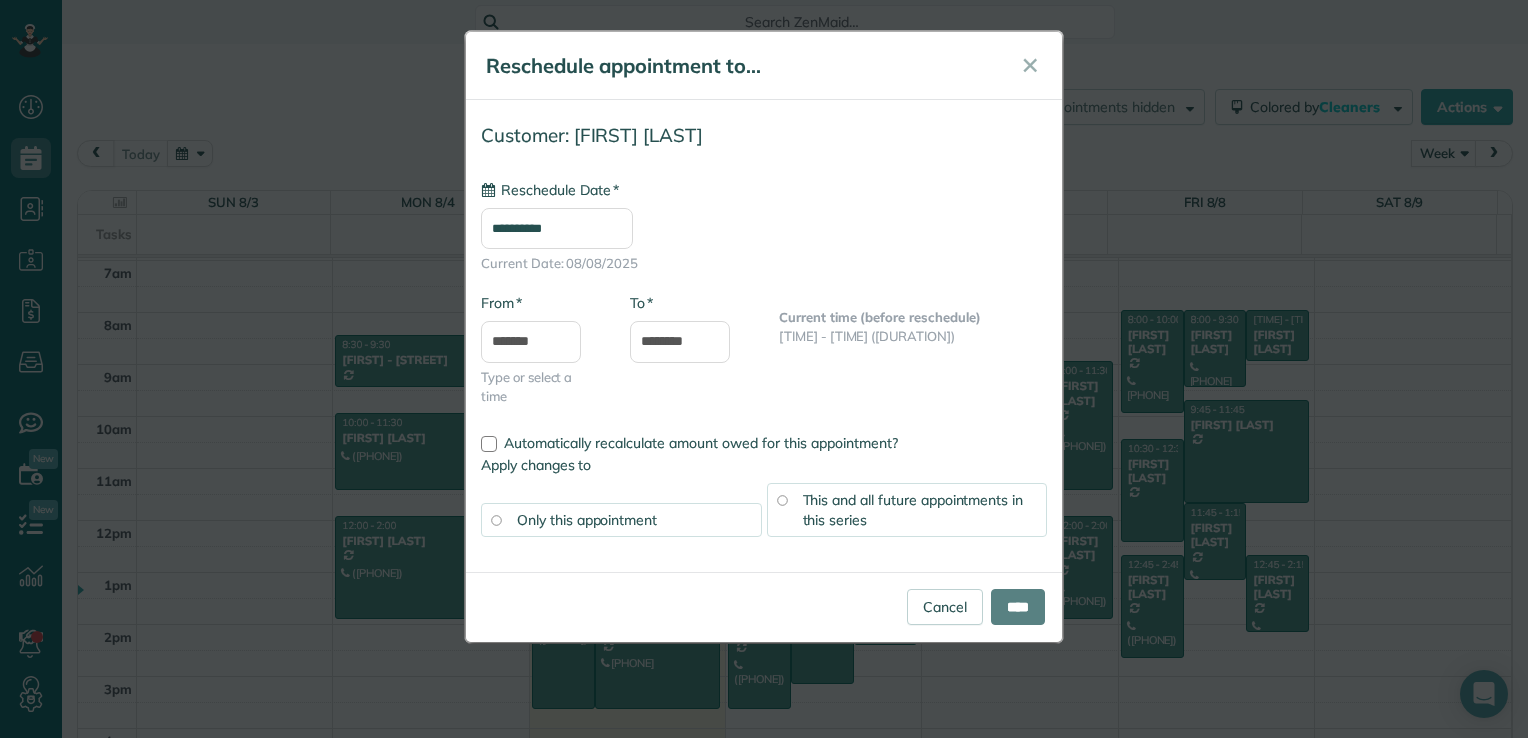 type on "**********" 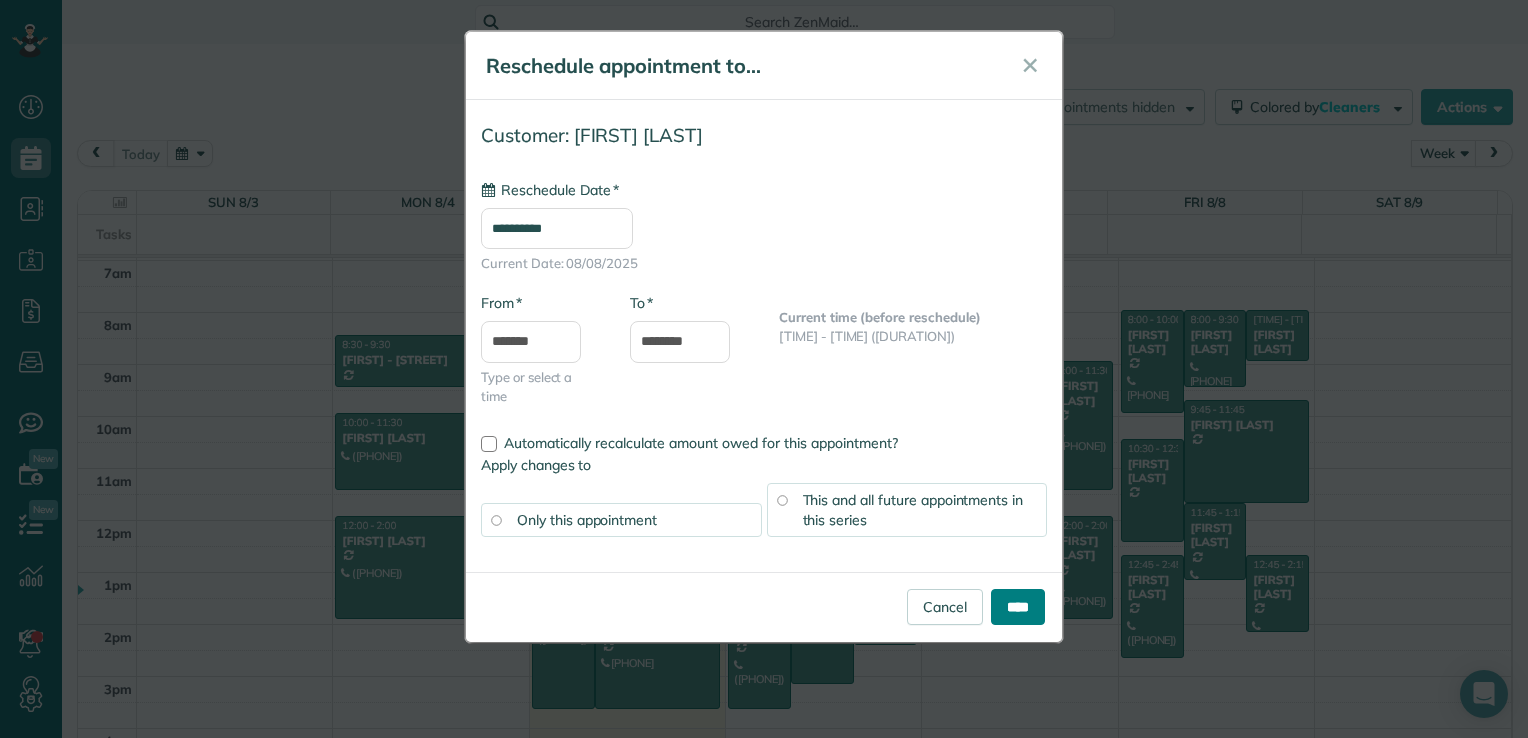 click on "****" at bounding box center [1018, 607] 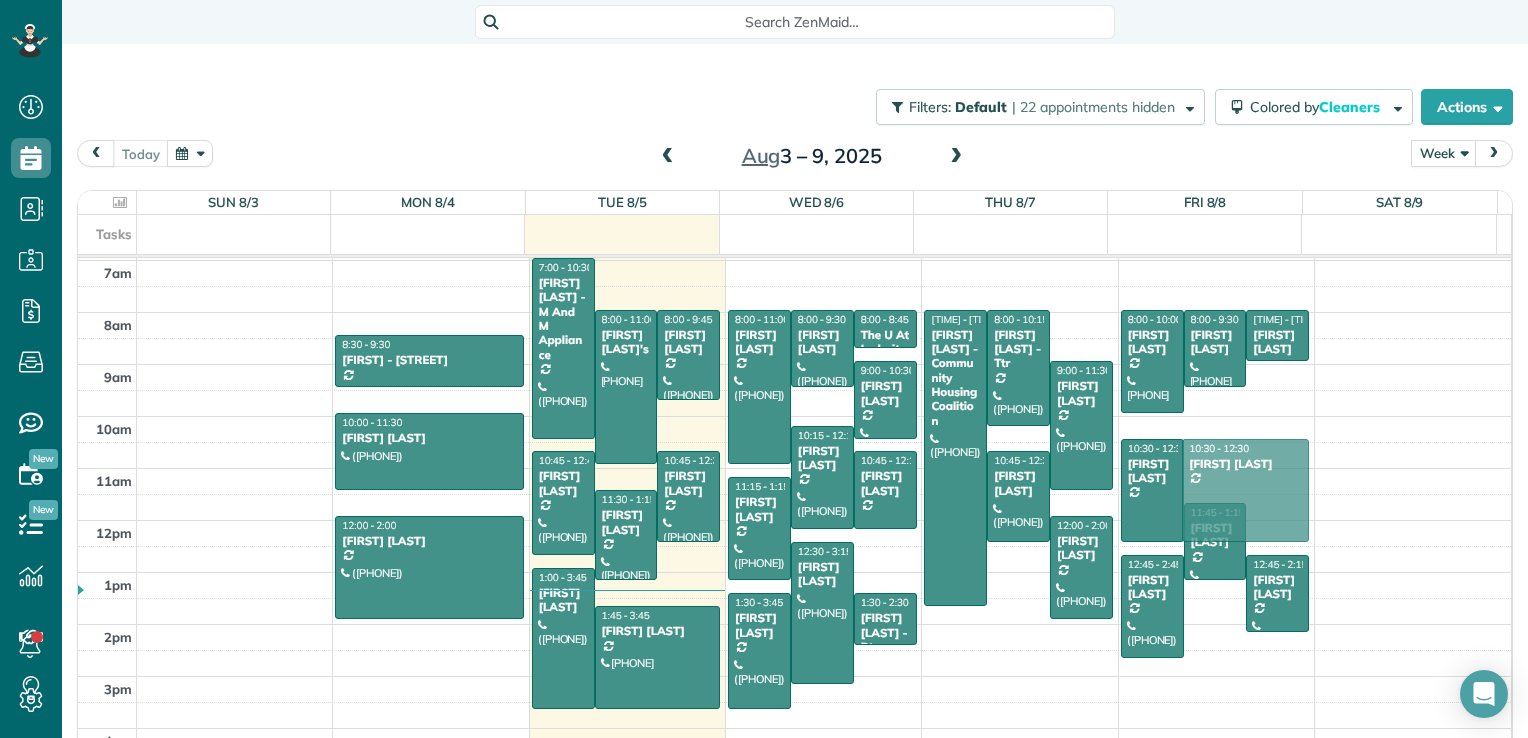 drag, startPoint x: 1243, startPoint y: 448, endPoint x: 1249, endPoint y: 482, distance: 34.525352 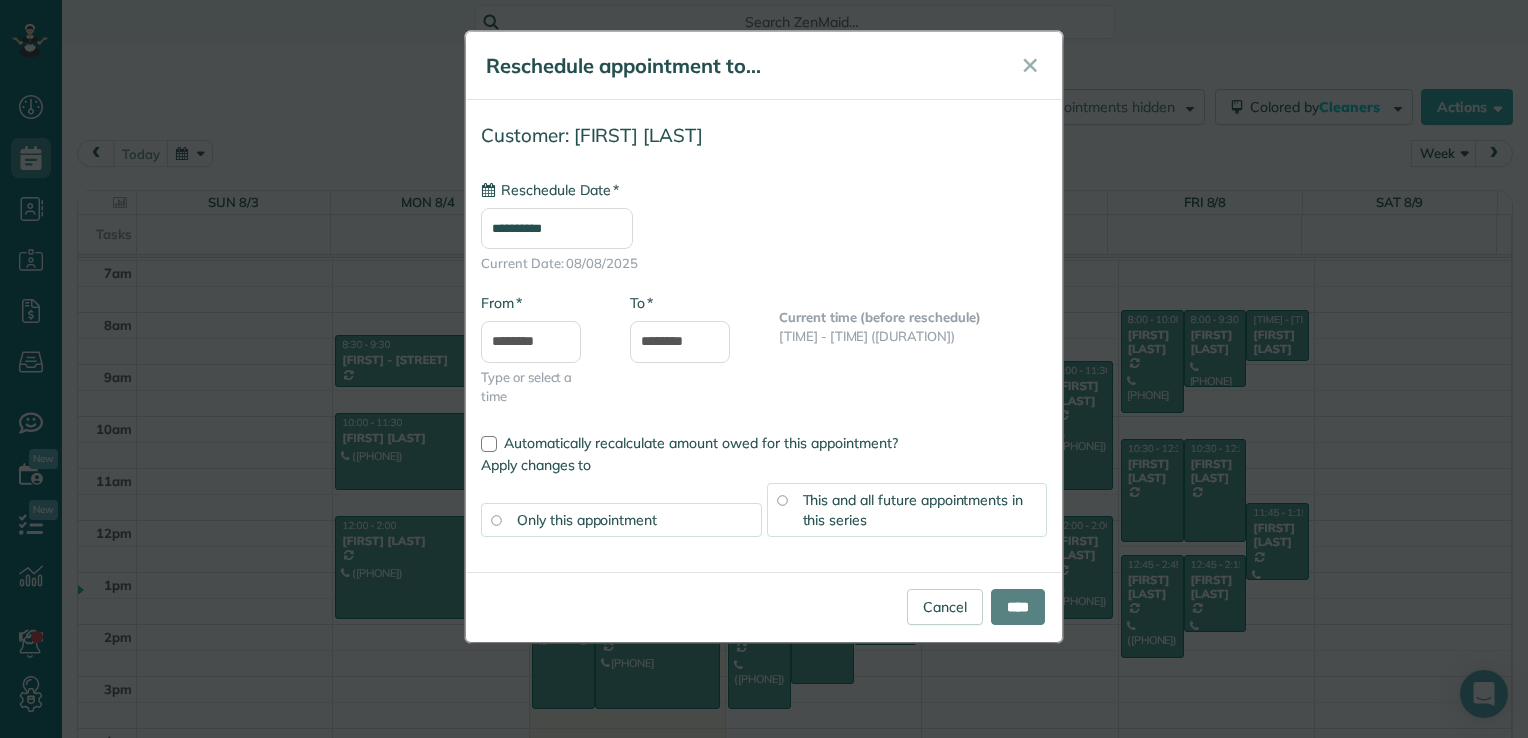 type on "**********" 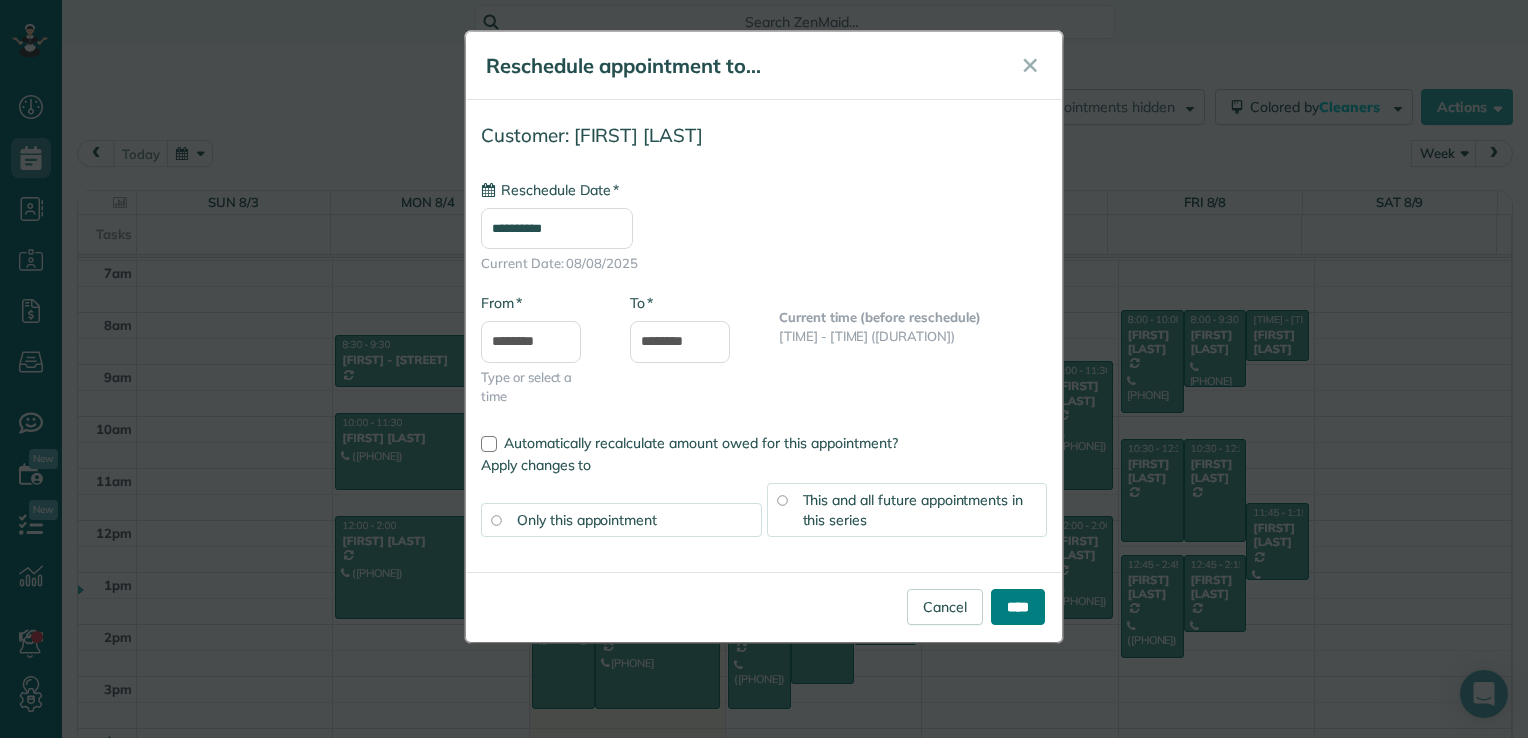 click on "****" at bounding box center [1018, 607] 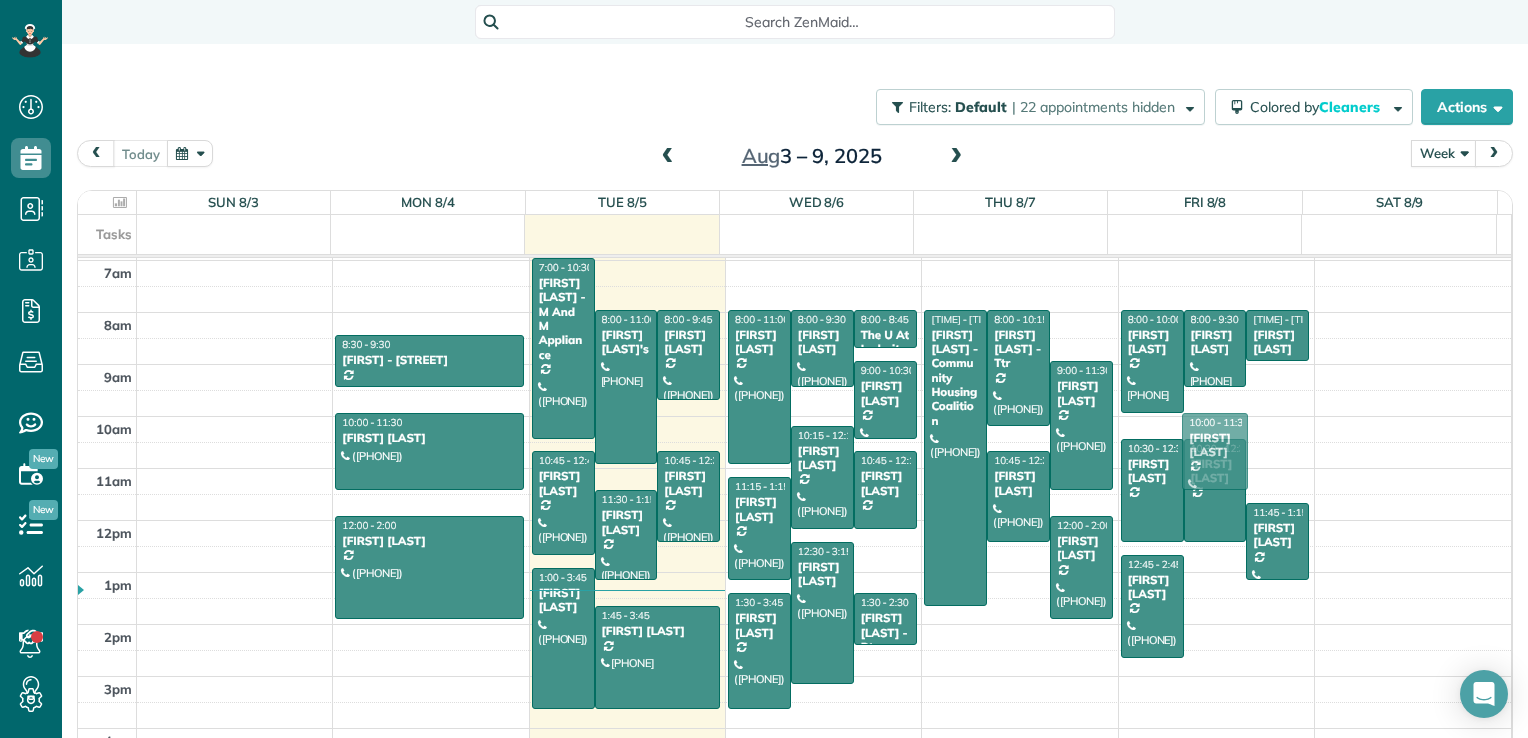 drag, startPoint x: 1178, startPoint y: 608, endPoint x: 1272, endPoint y: 462, distance: 173.64331 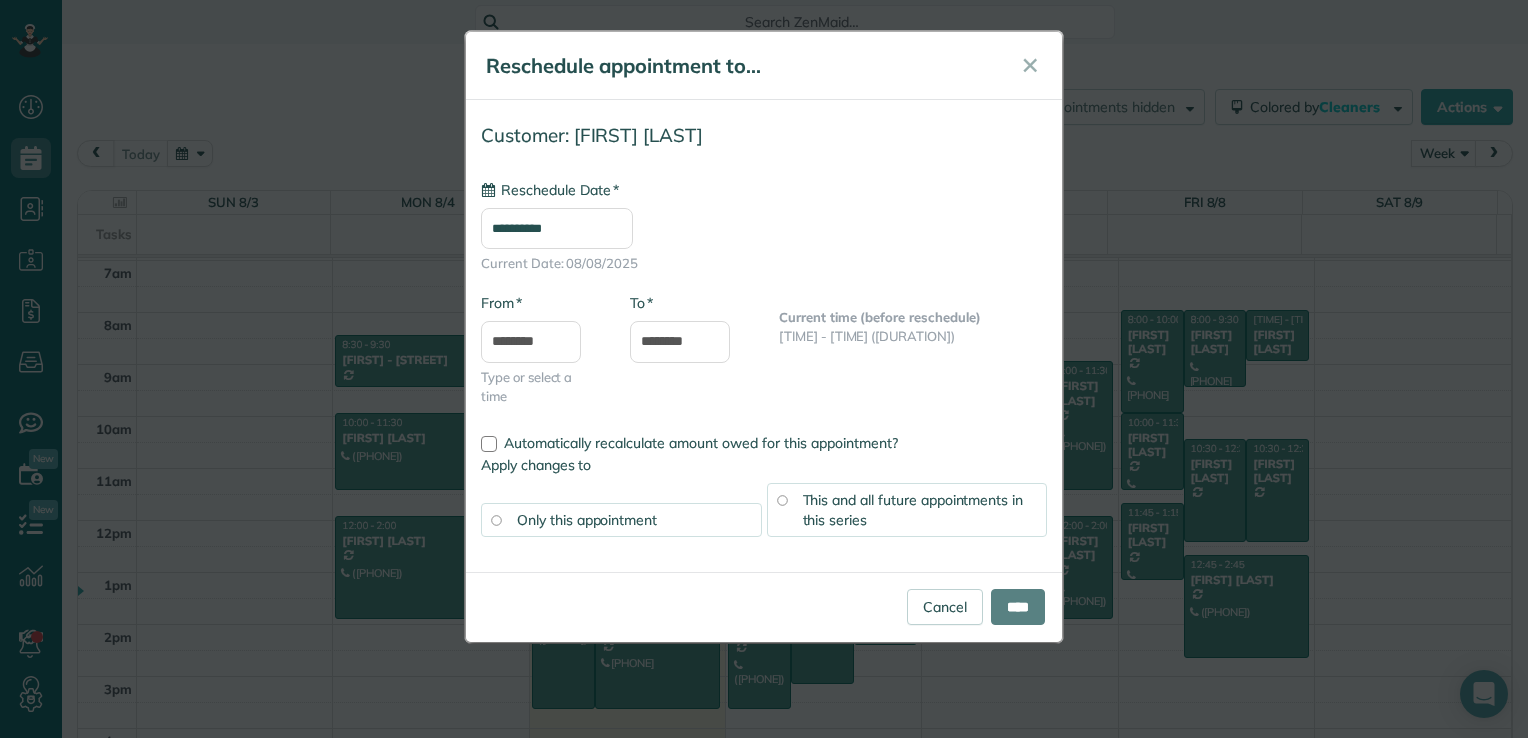 type on "**********" 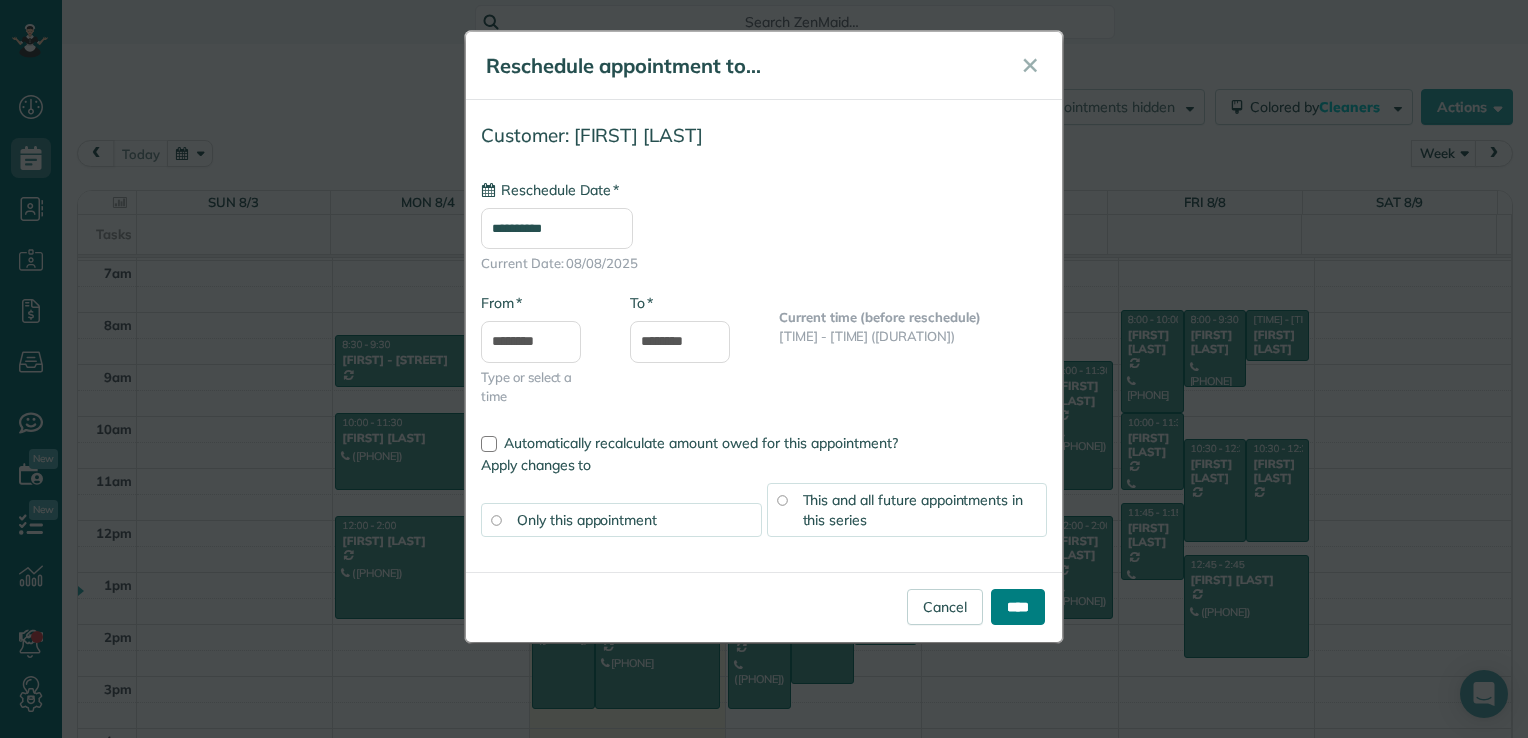 click on "****" at bounding box center [1018, 607] 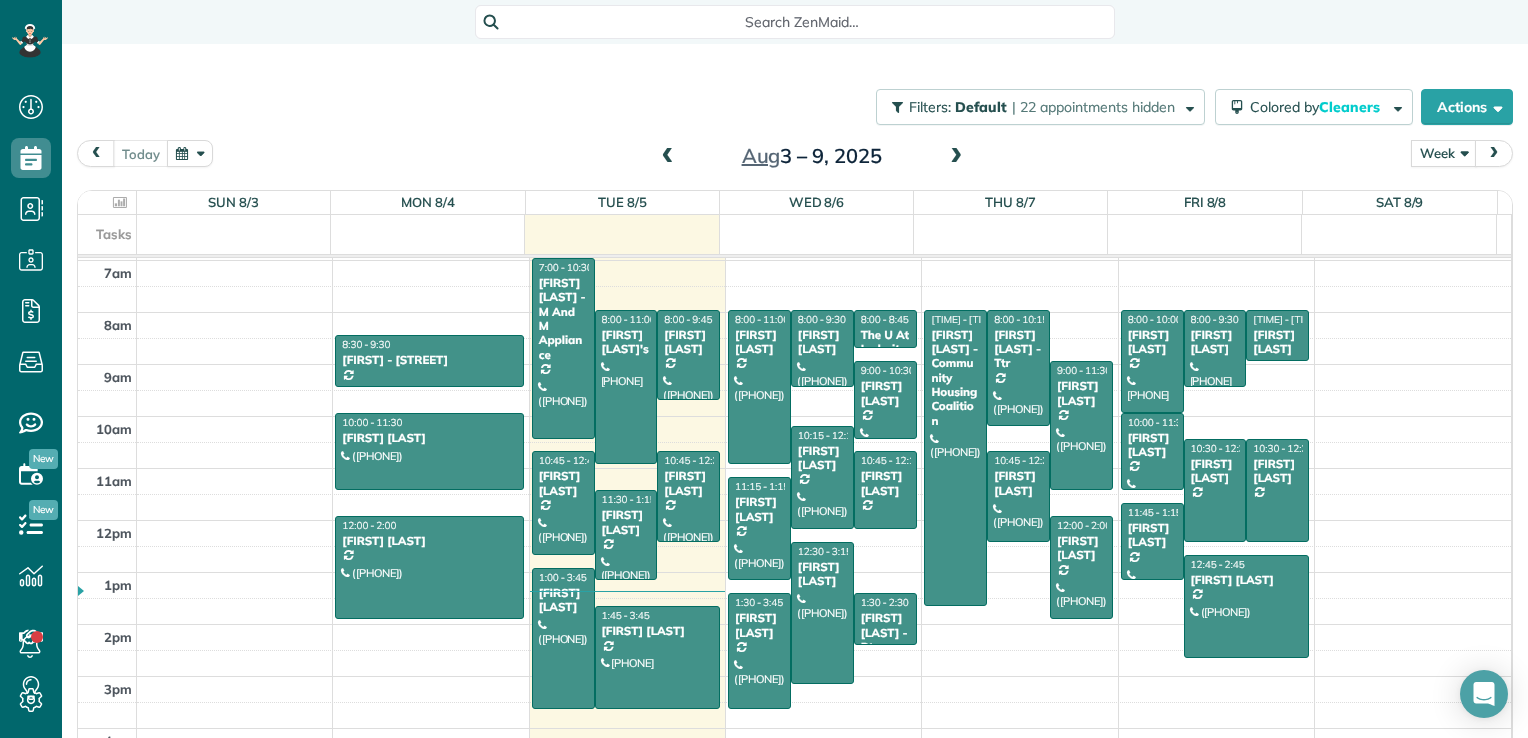click at bounding box center (956, 157) 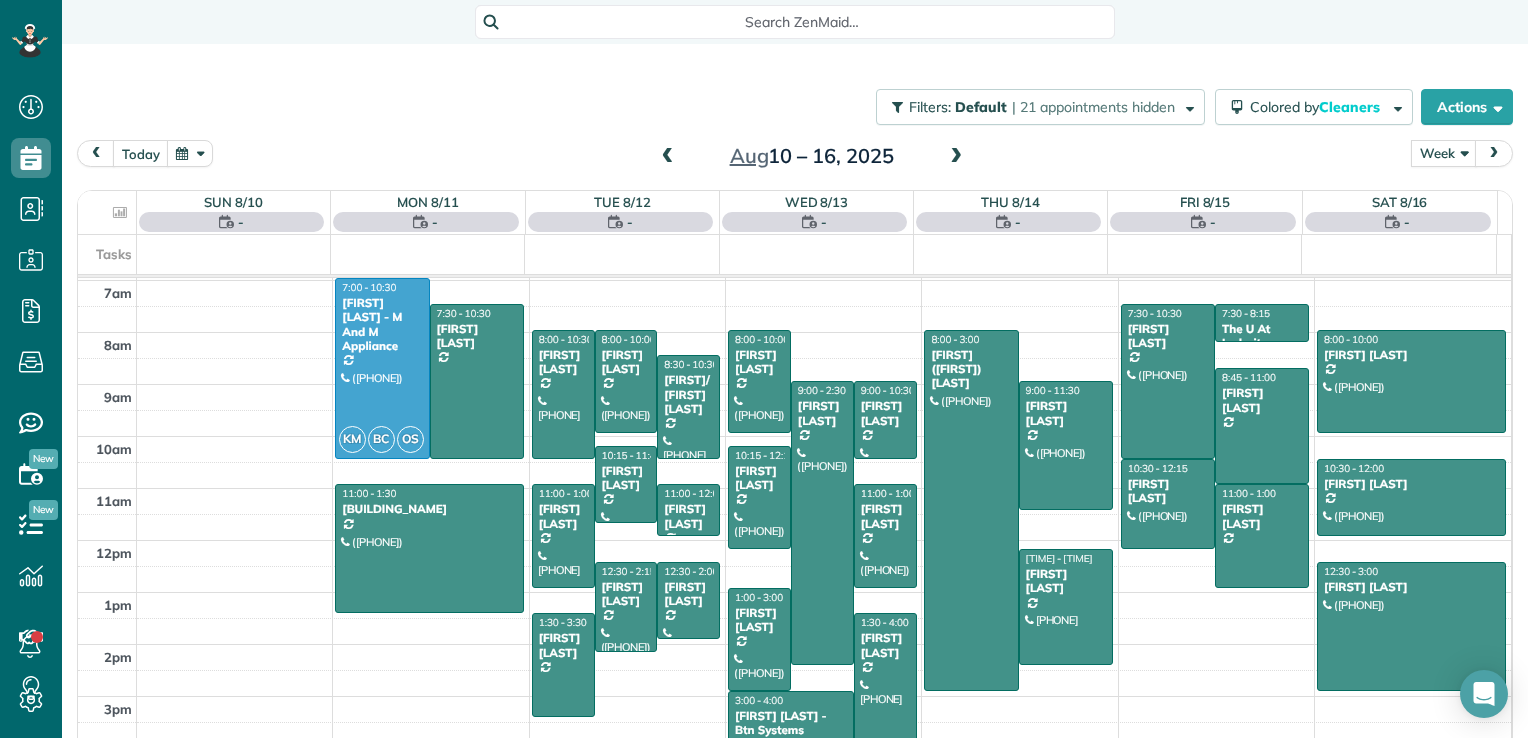 scroll, scrollTop: 362, scrollLeft: 0, axis: vertical 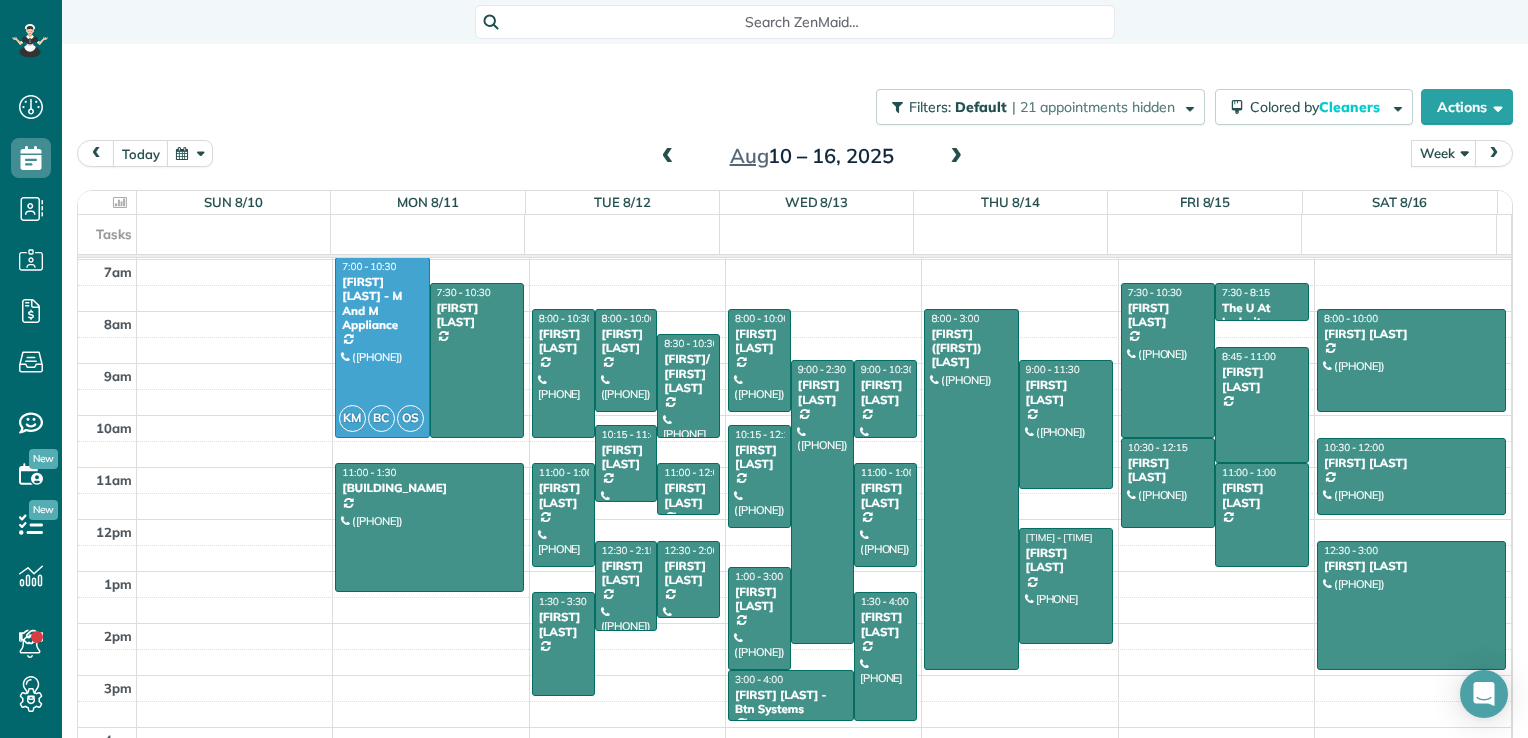click at bounding box center (668, 157) 